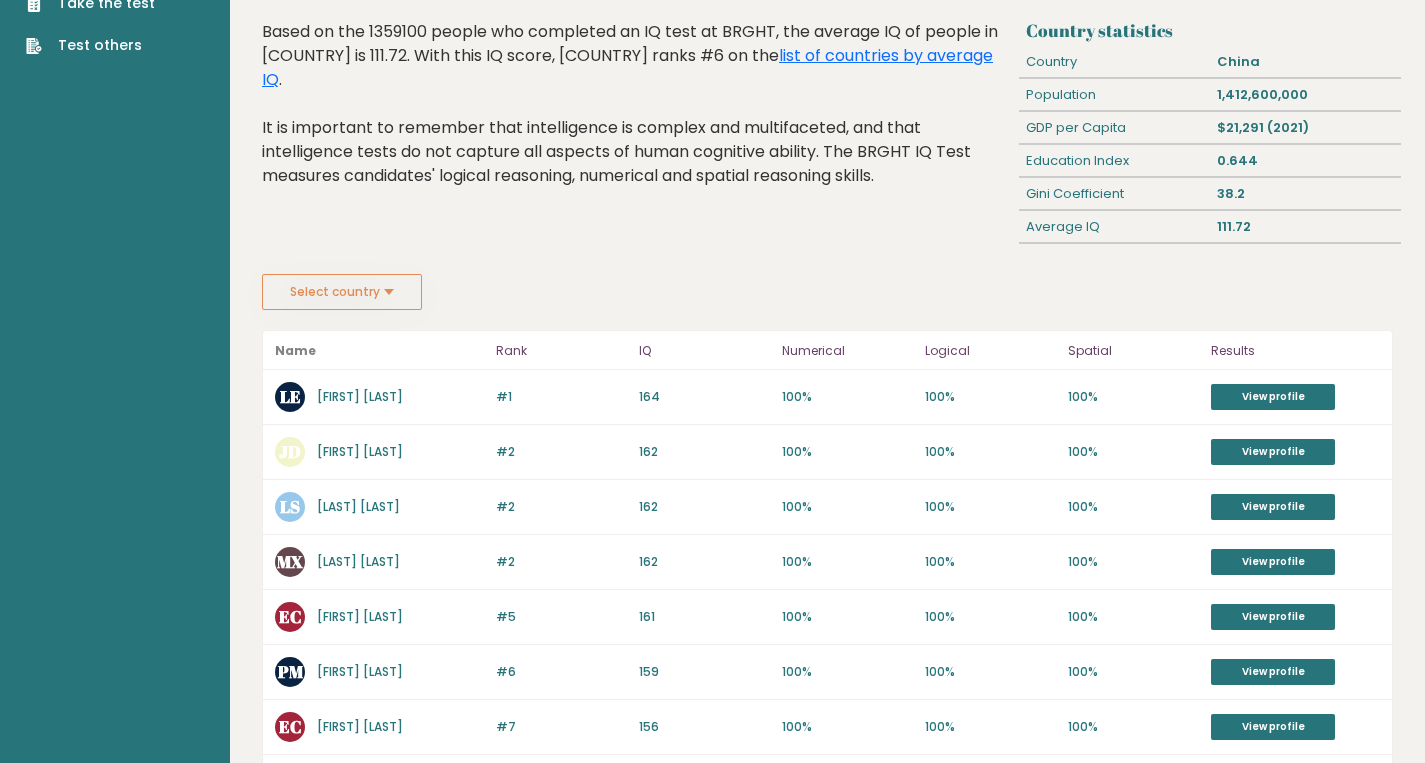 scroll, scrollTop: 0, scrollLeft: 0, axis: both 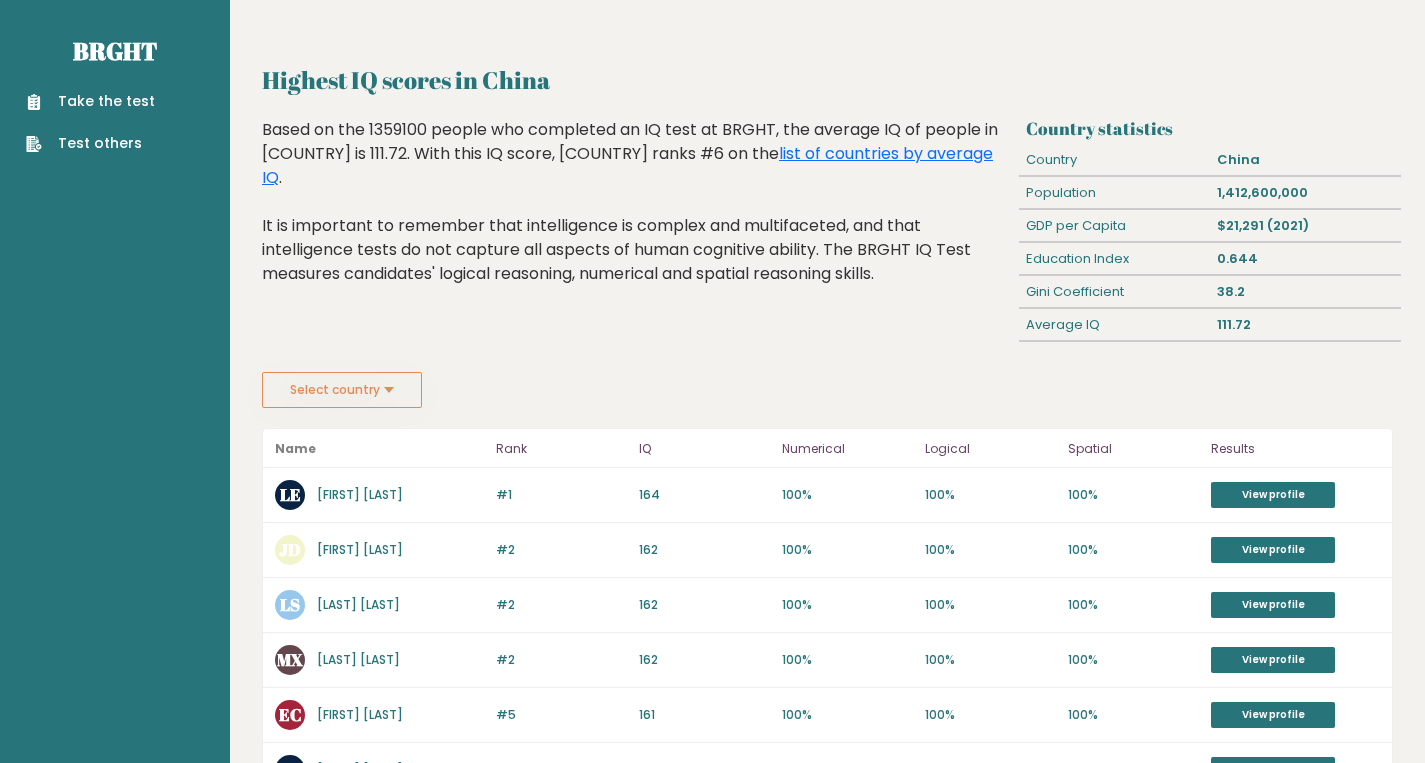click on "LE
Leon Euler" at bounding box center (379, 495) 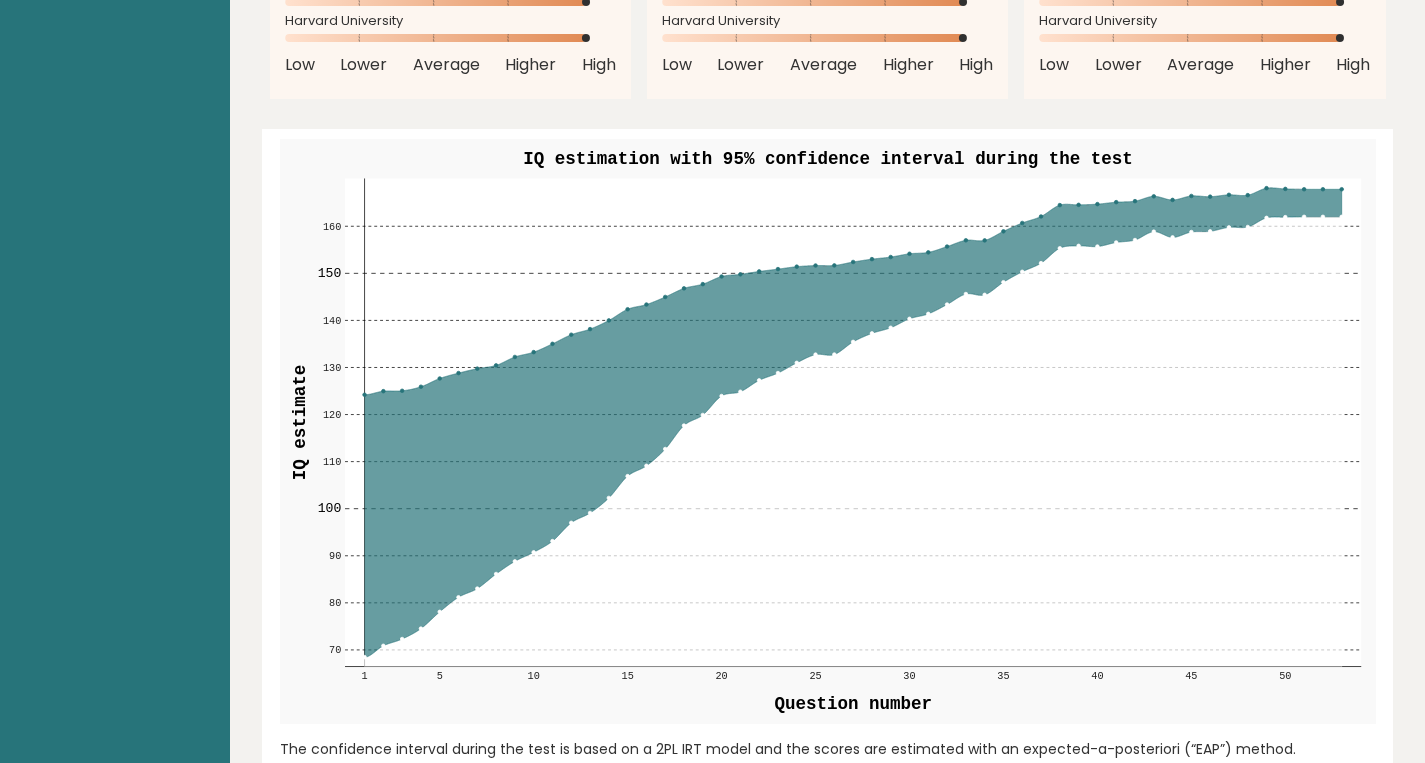 scroll, scrollTop: 2027, scrollLeft: 0, axis: vertical 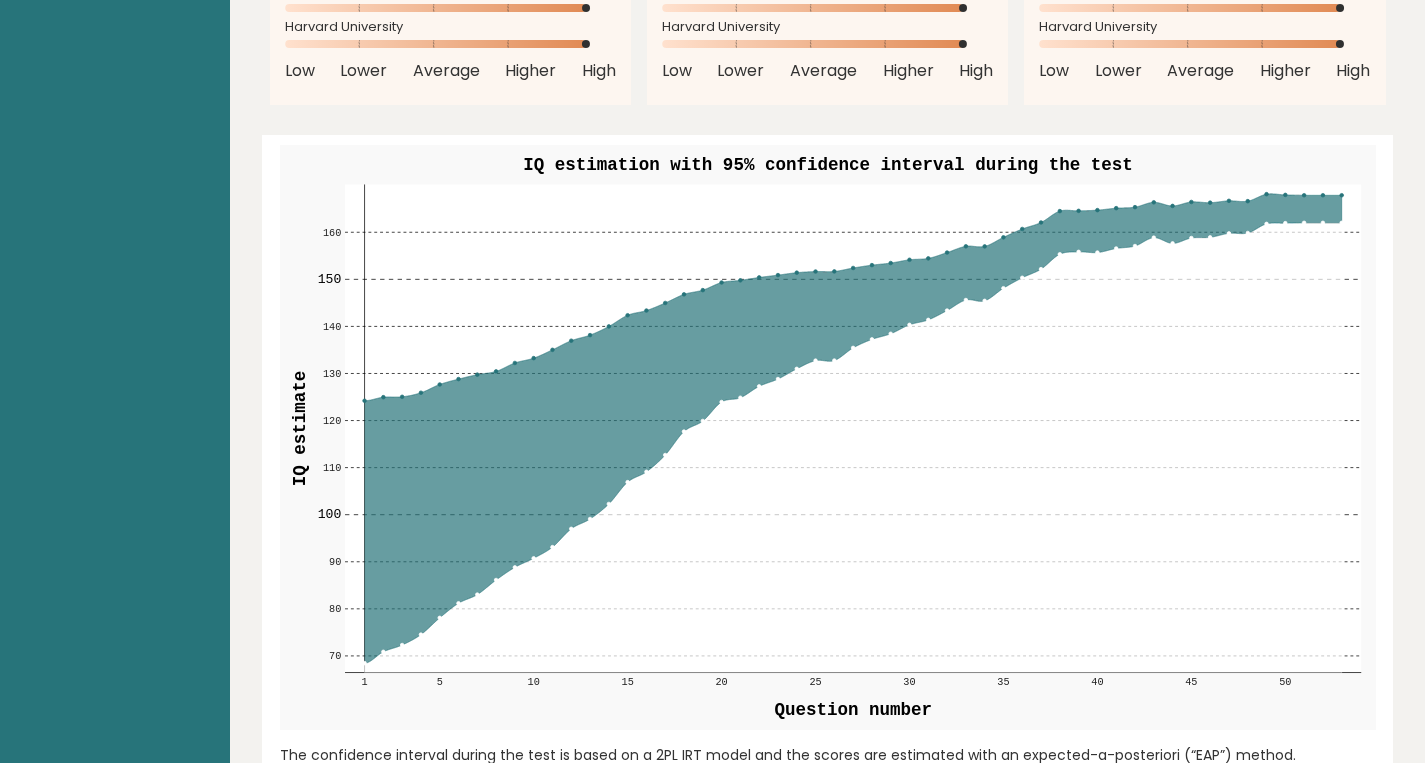 click 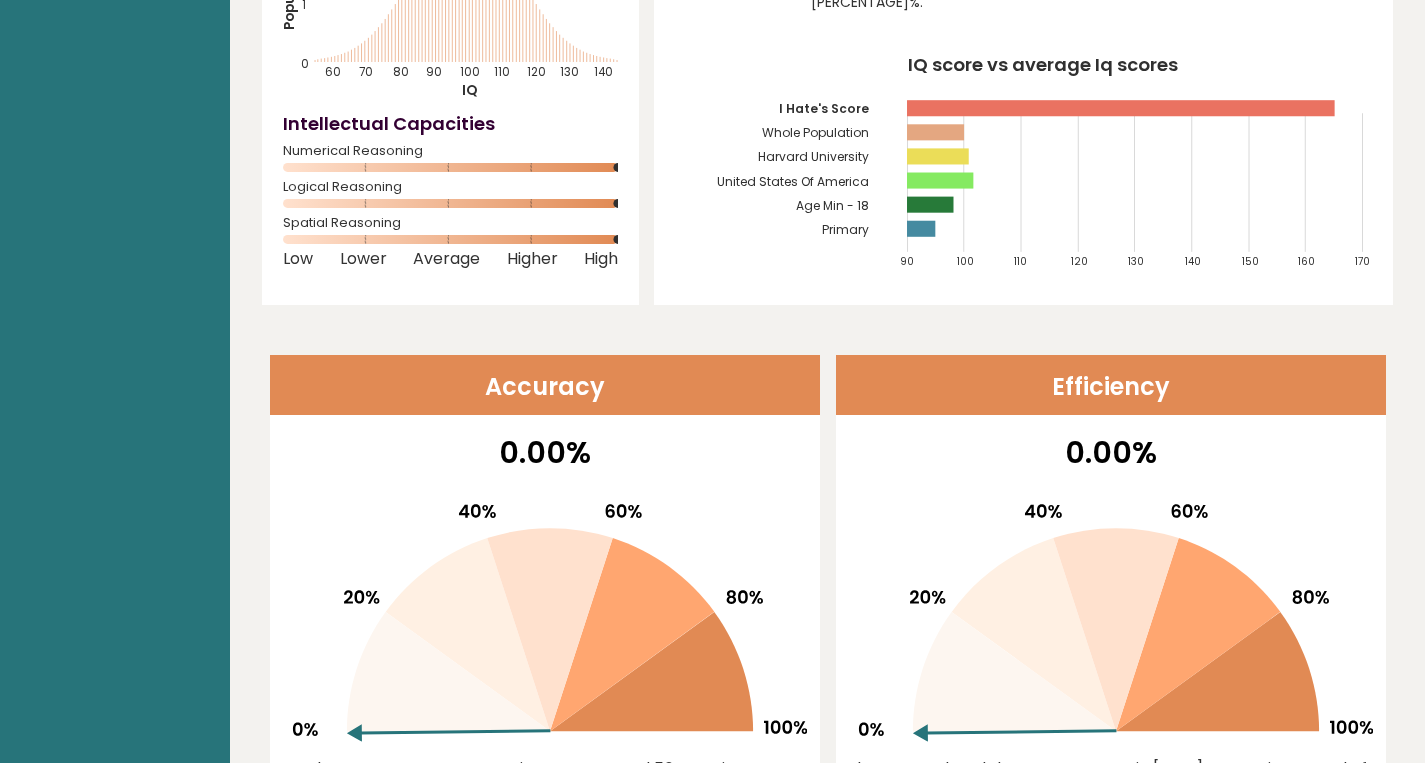scroll, scrollTop: 0, scrollLeft: 0, axis: both 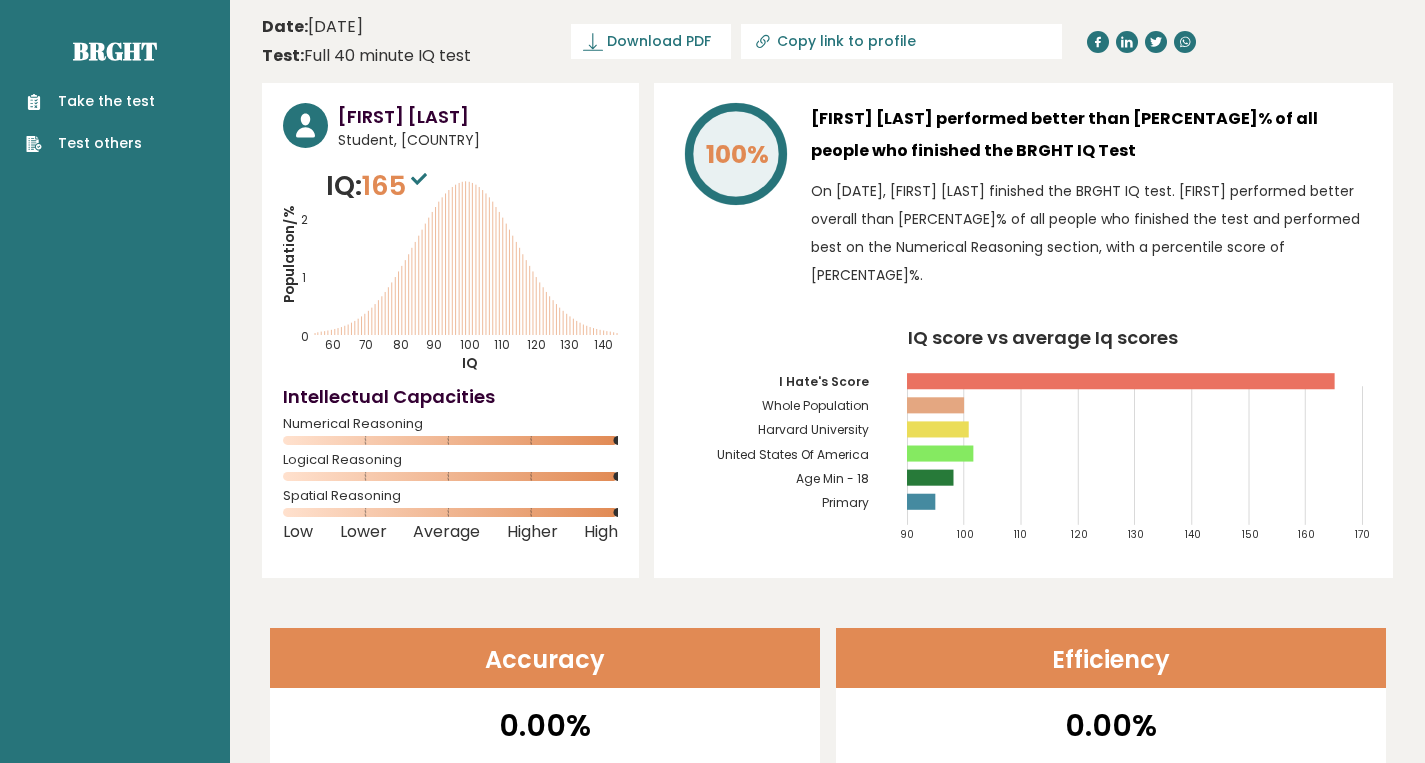 click on "Test others" at bounding box center (90, 143) 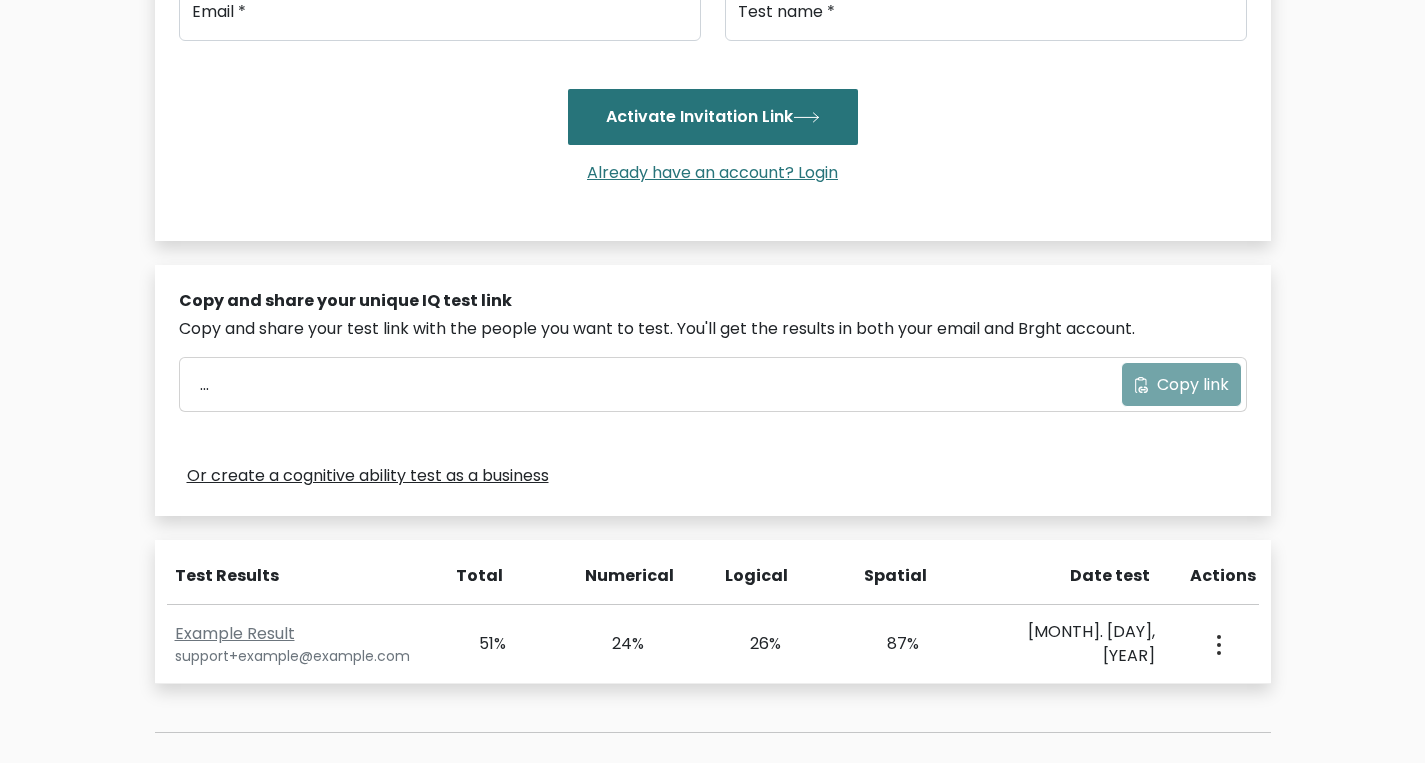 scroll, scrollTop: 0, scrollLeft: 0, axis: both 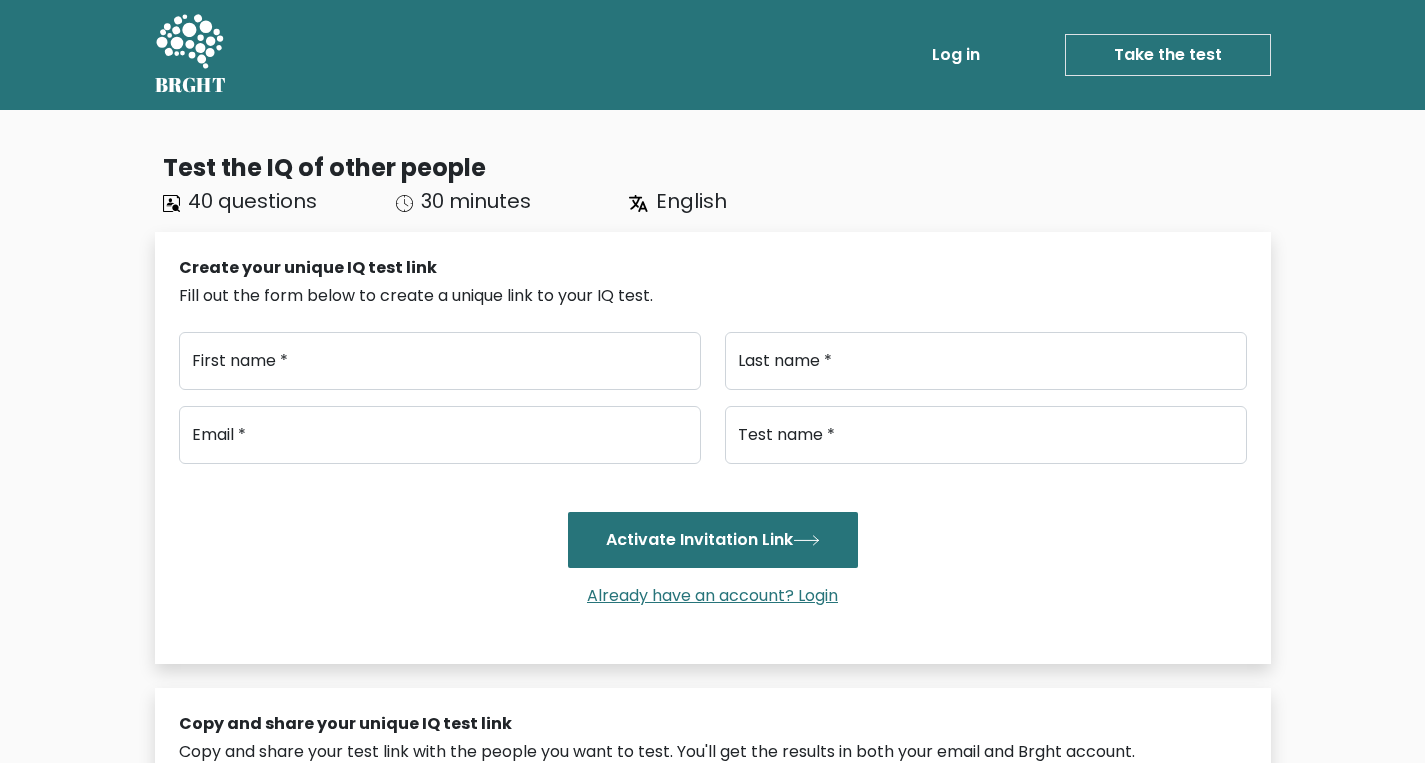 click 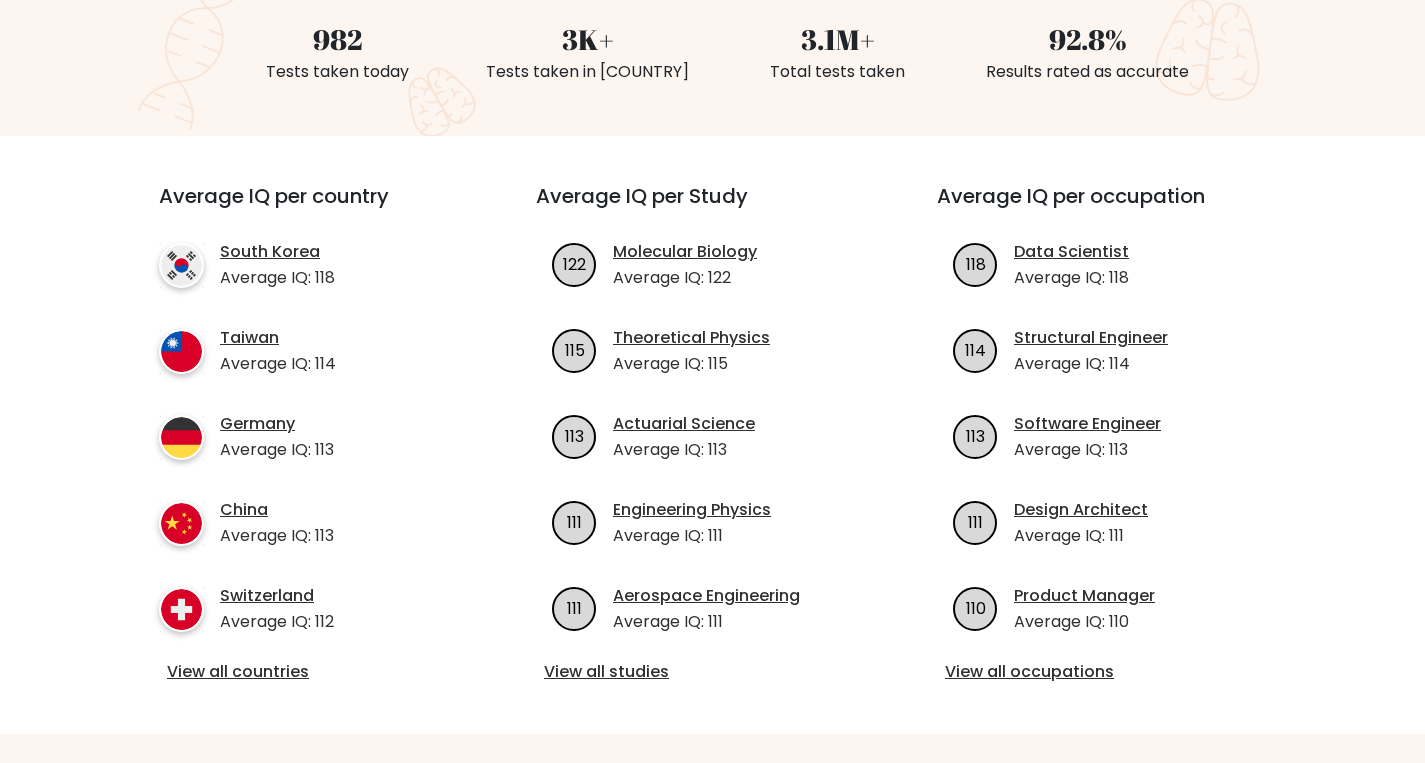 scroll, scrollTop: 575, scrollLeft: 0, axis: vertical 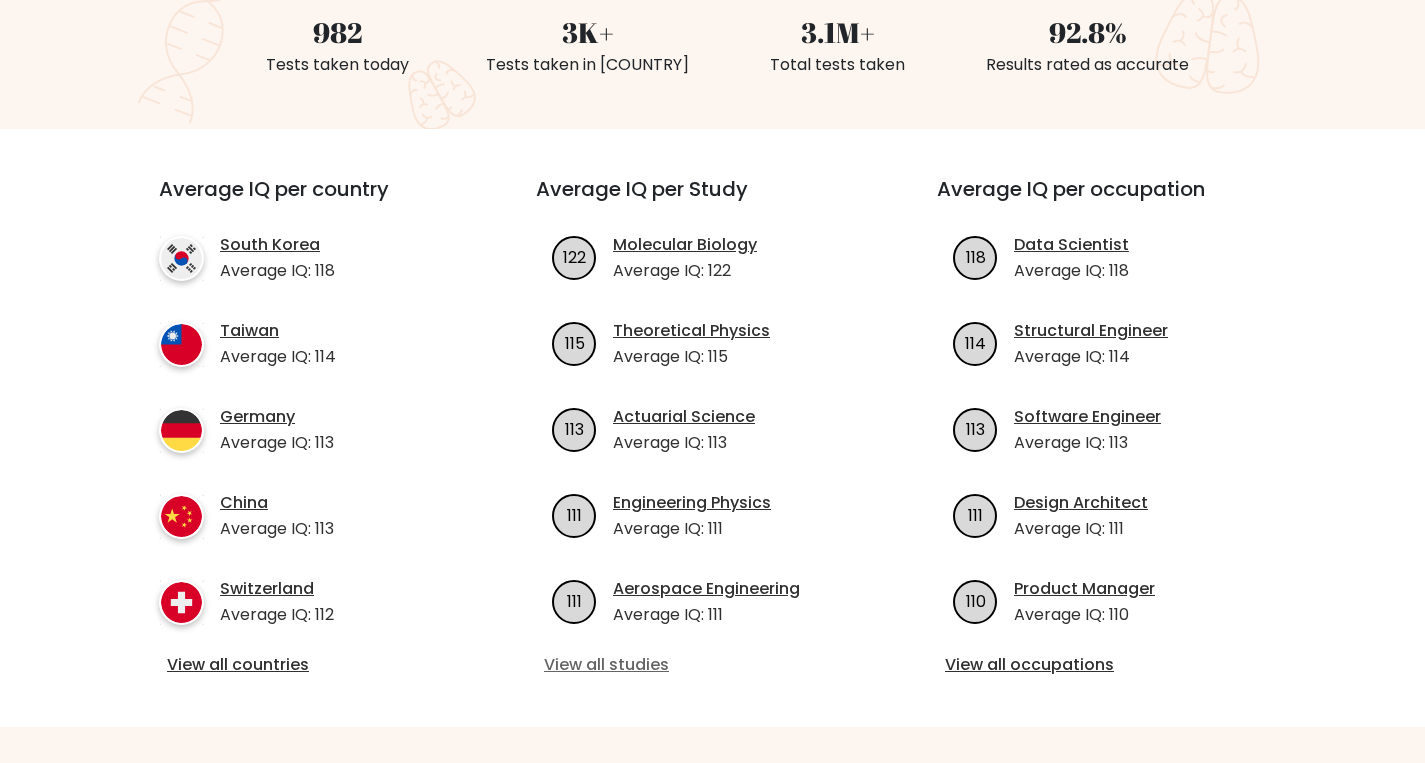 click on "View all studies" at bounding box center [712, 665] 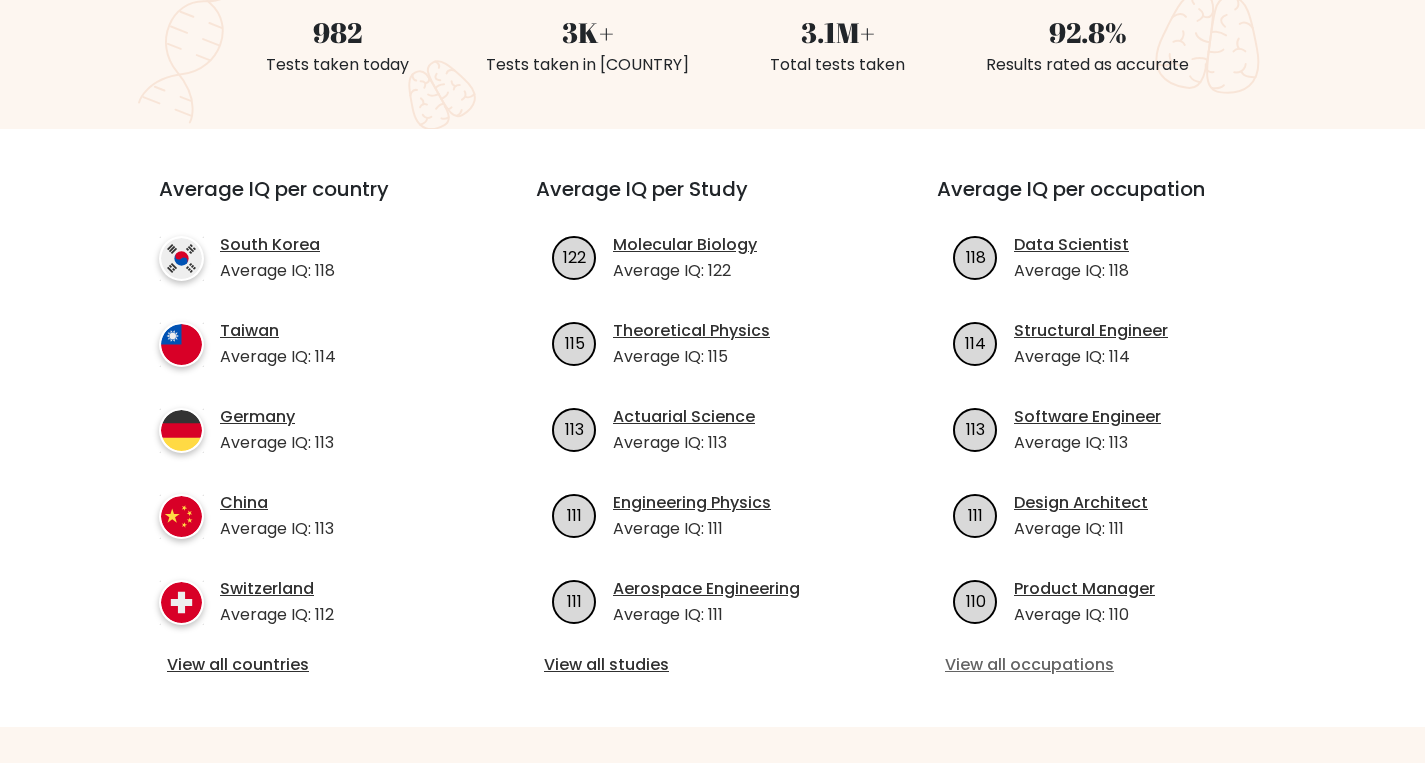 click on "View all occupations" at bounding box center (1113, 665) 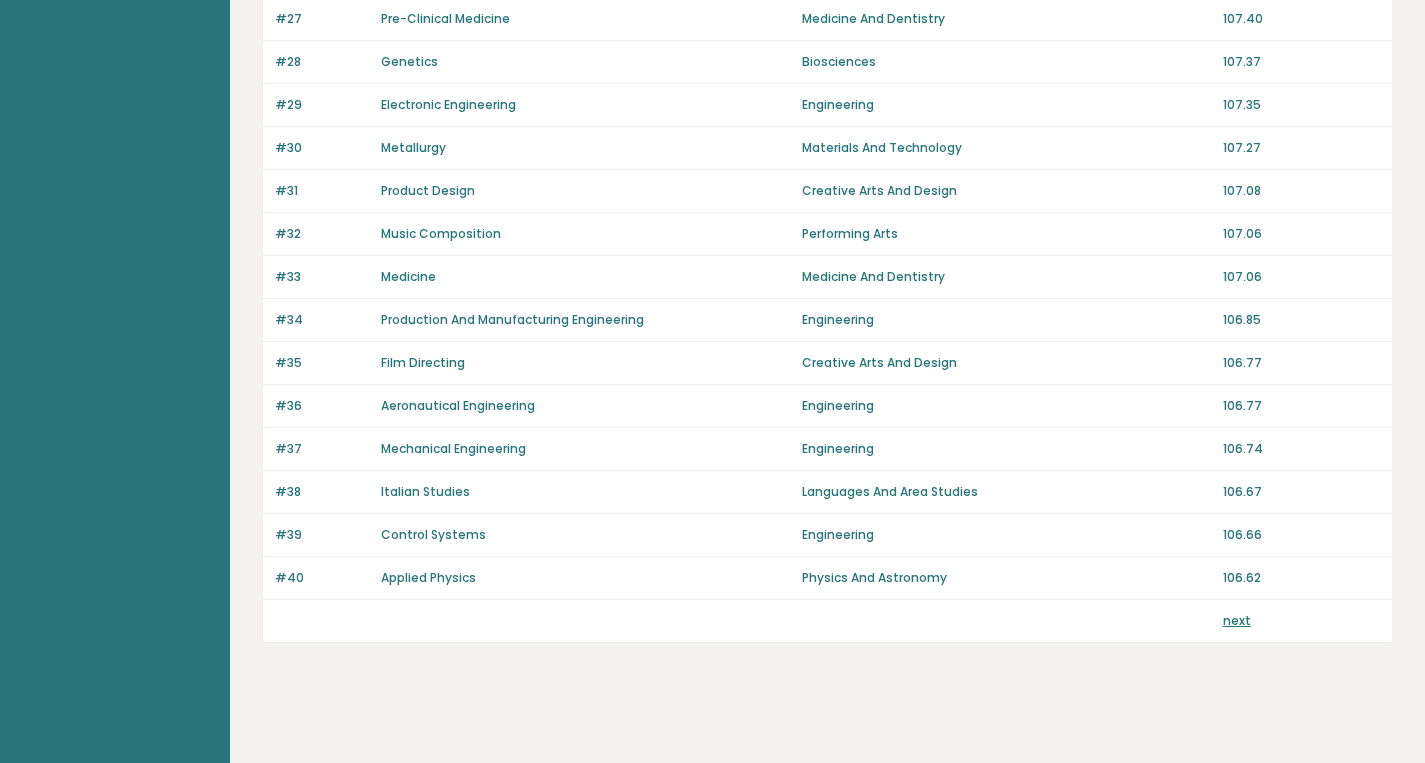 scroll, scrollTop: 1354, scrollLeft: 0, axis: vertical 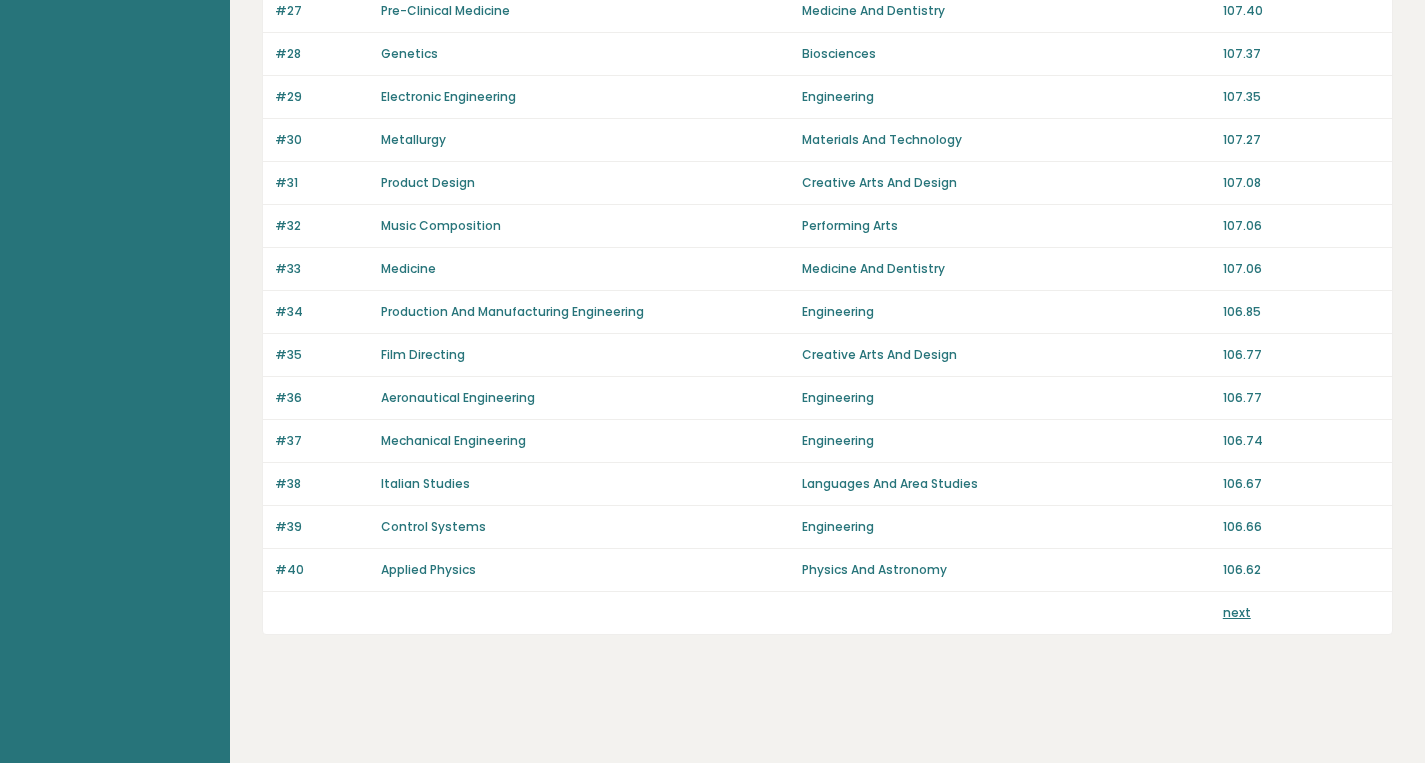 click on "next" at bounding box center (1237, 612) 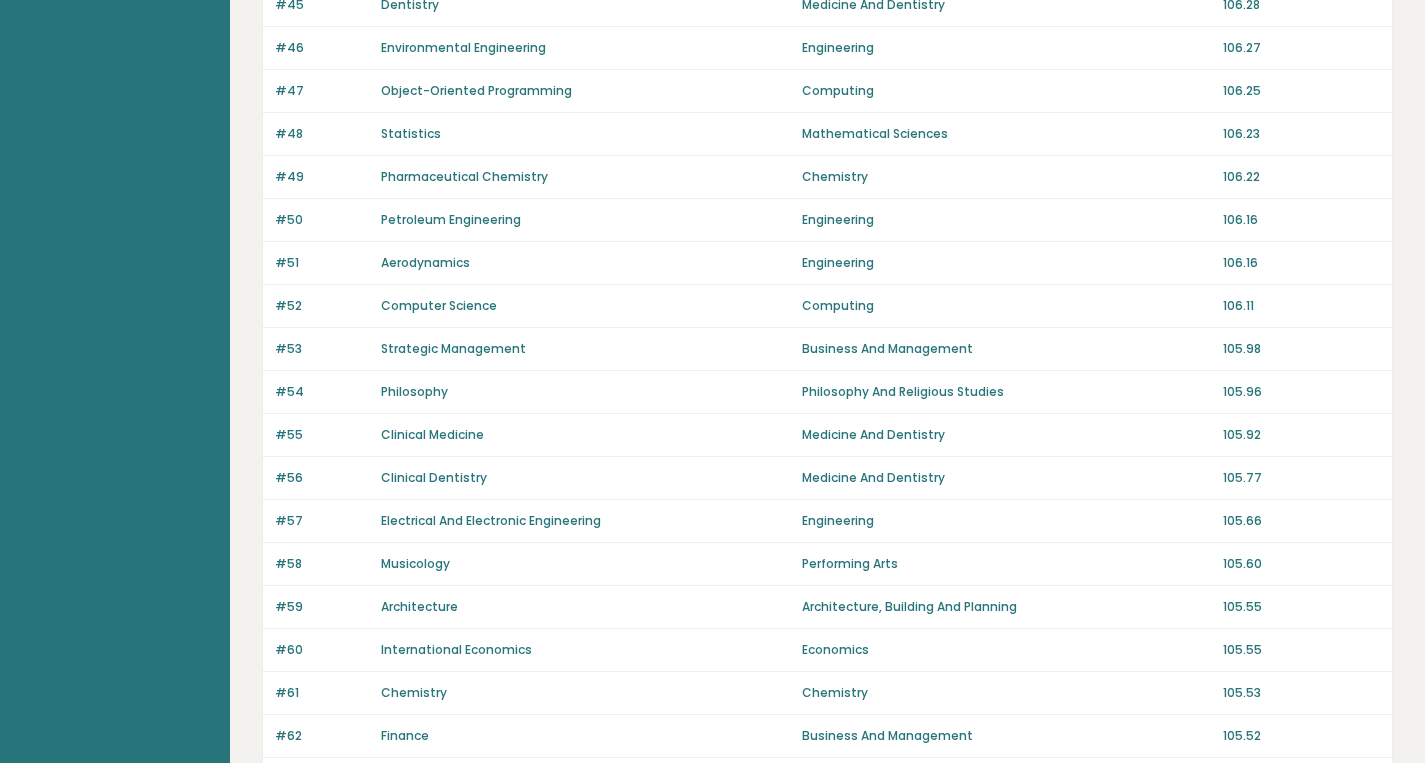 scroll, scrollTop: 420, scrollLeft: 0, axis: vertical 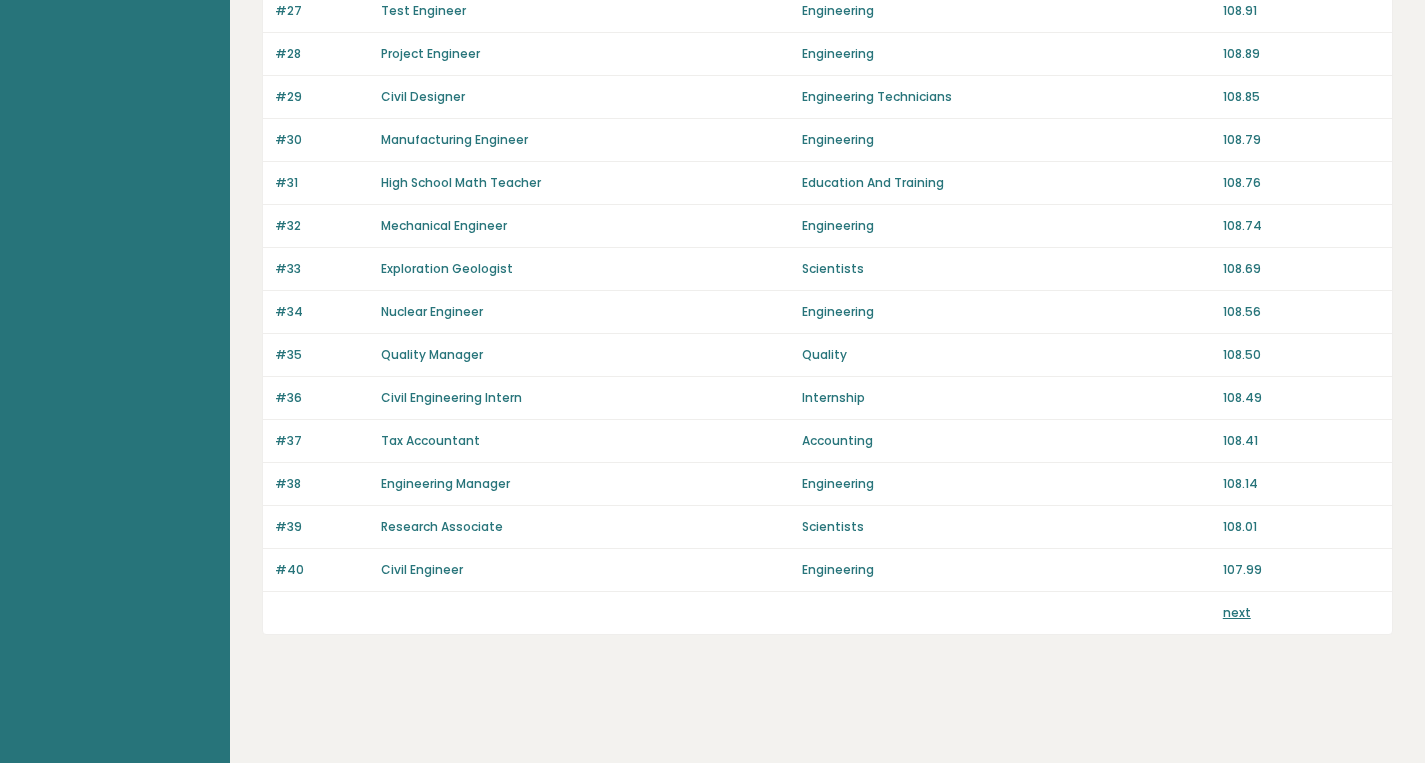 click on "next" at bounding box center [1237, 612] 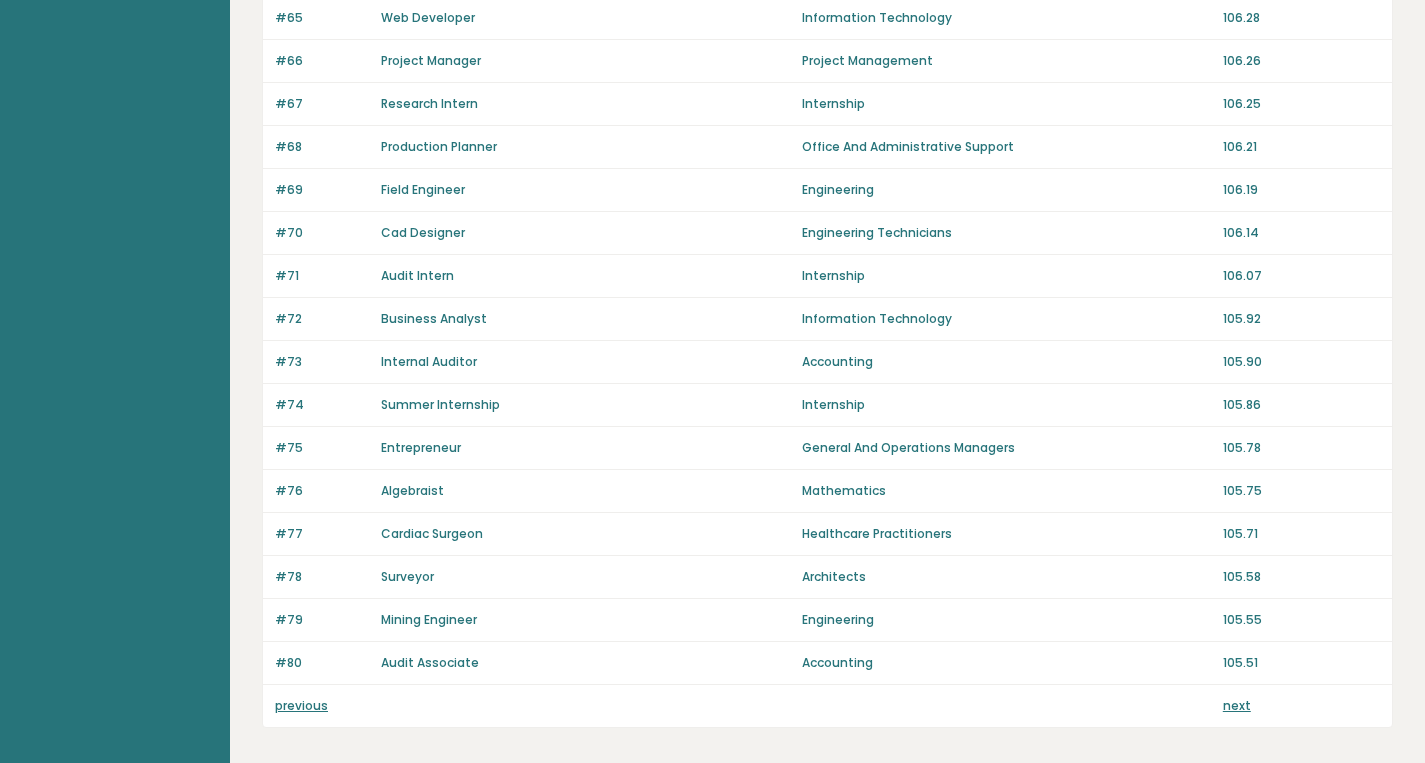 scroll, scrollTop: 1354, scrollLeft: 0, axis: vertical 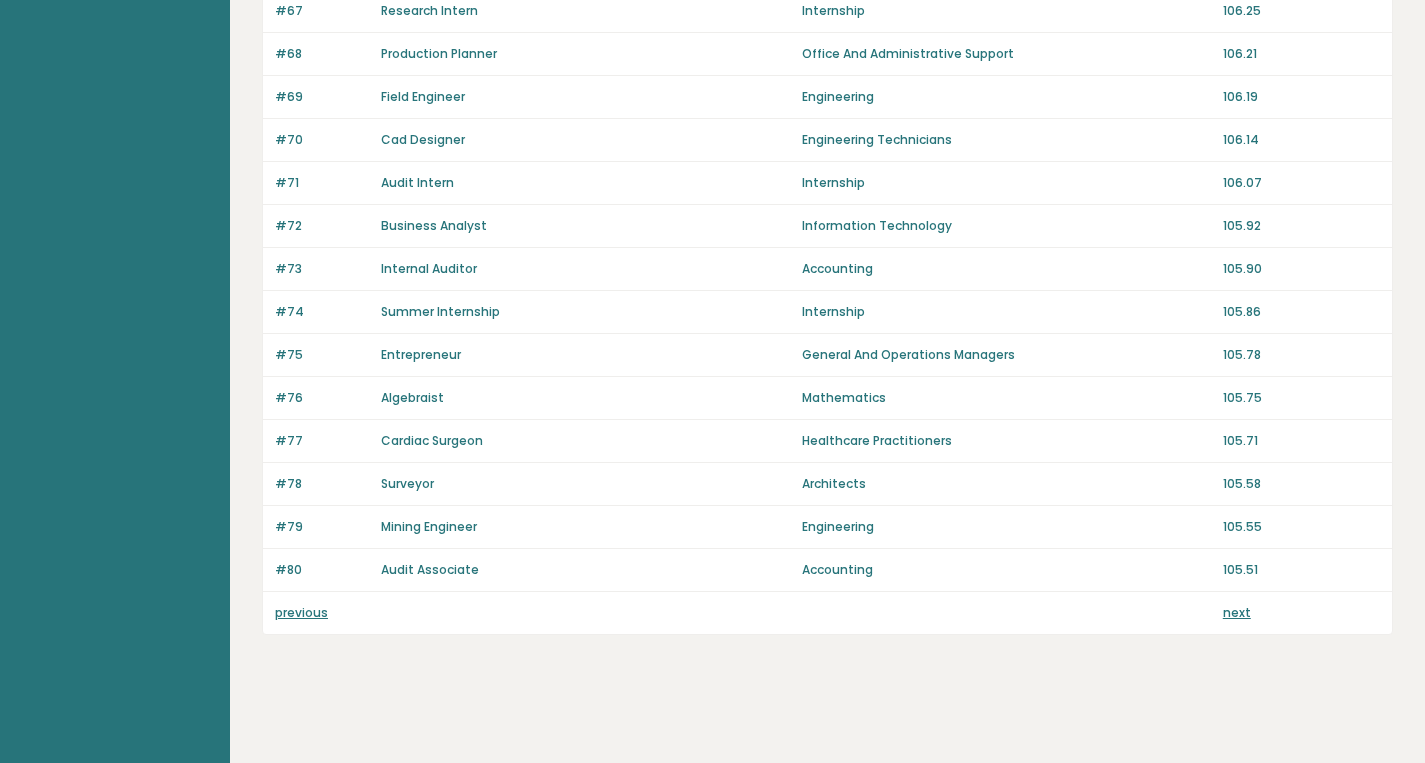 click on "previous" at bounding box center [322, 613] 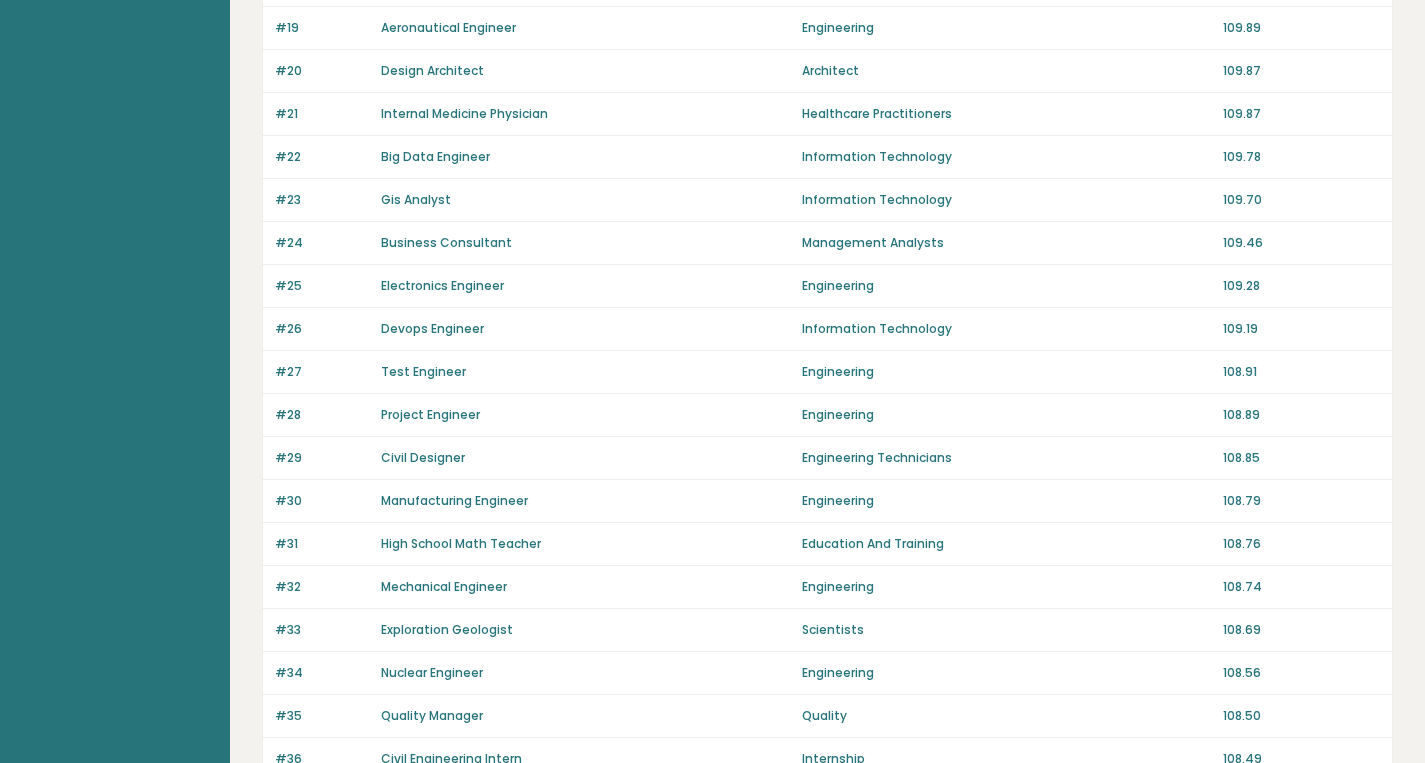scroll, scrollTop: 1354, scrollLeft: 0, axis: vertical 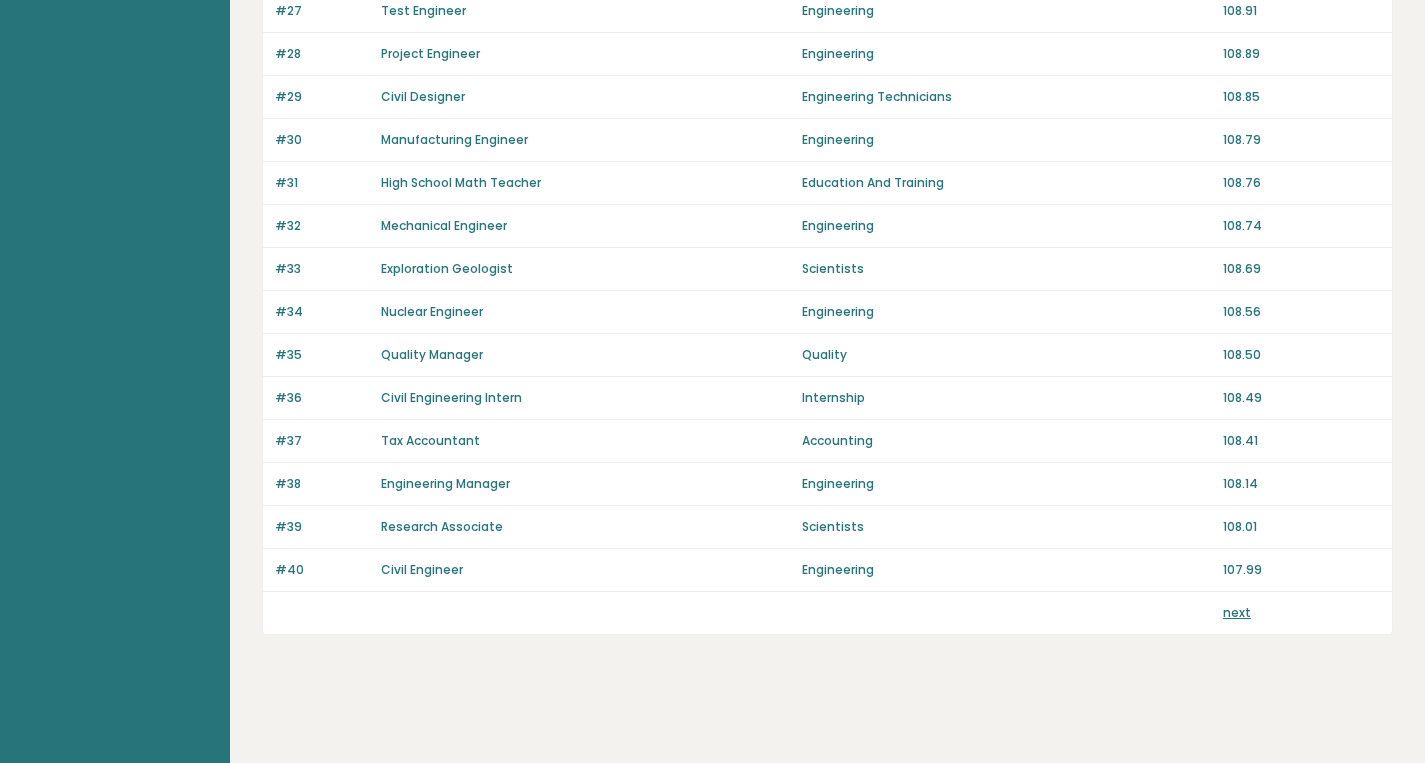 click on "next" at bounding box center [1237, 612] 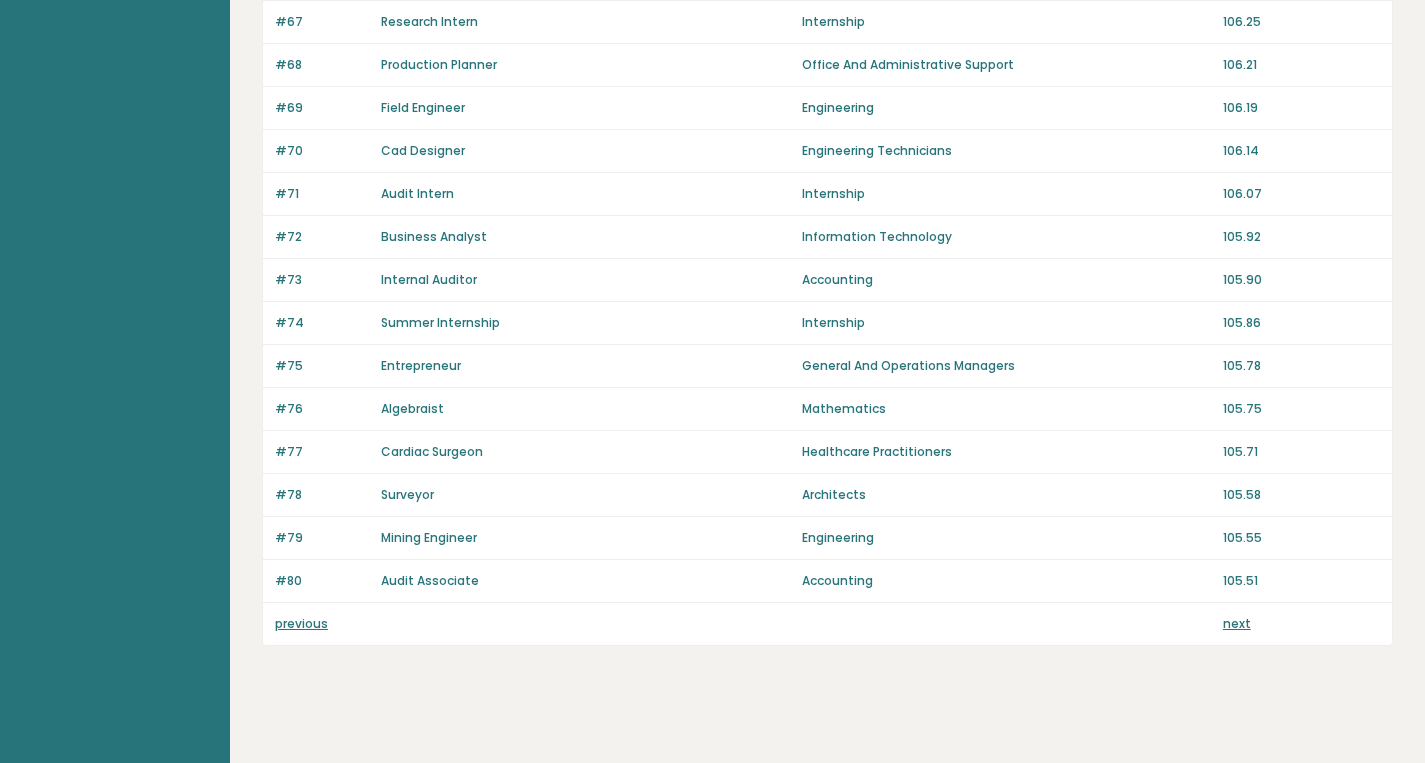 scroll, scrollTop: 1354, scrollLeft: 0, axis: vertical 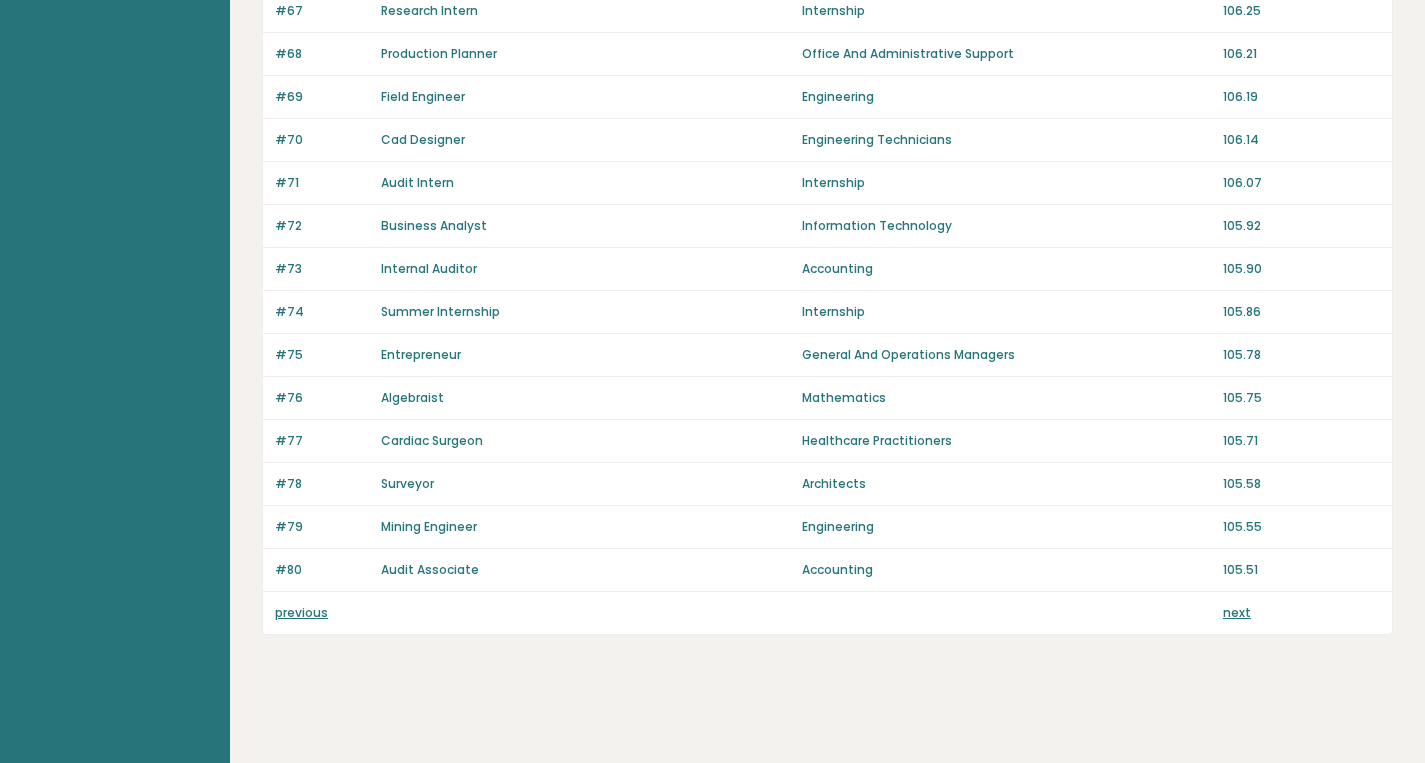 click on "next" at bounding box center (1237, 612) 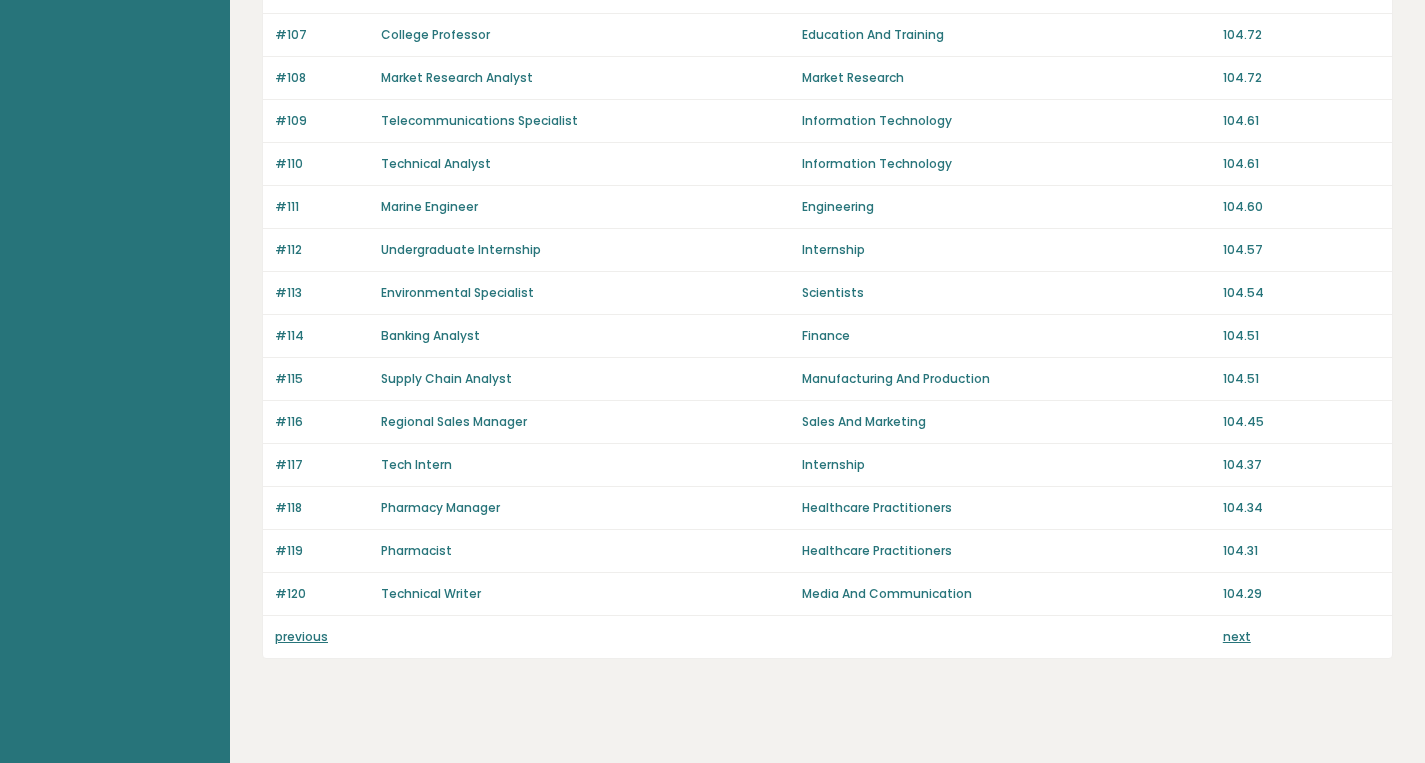 scroll, scrollTop: 1333, scrollLeft: 0, axis: vertical 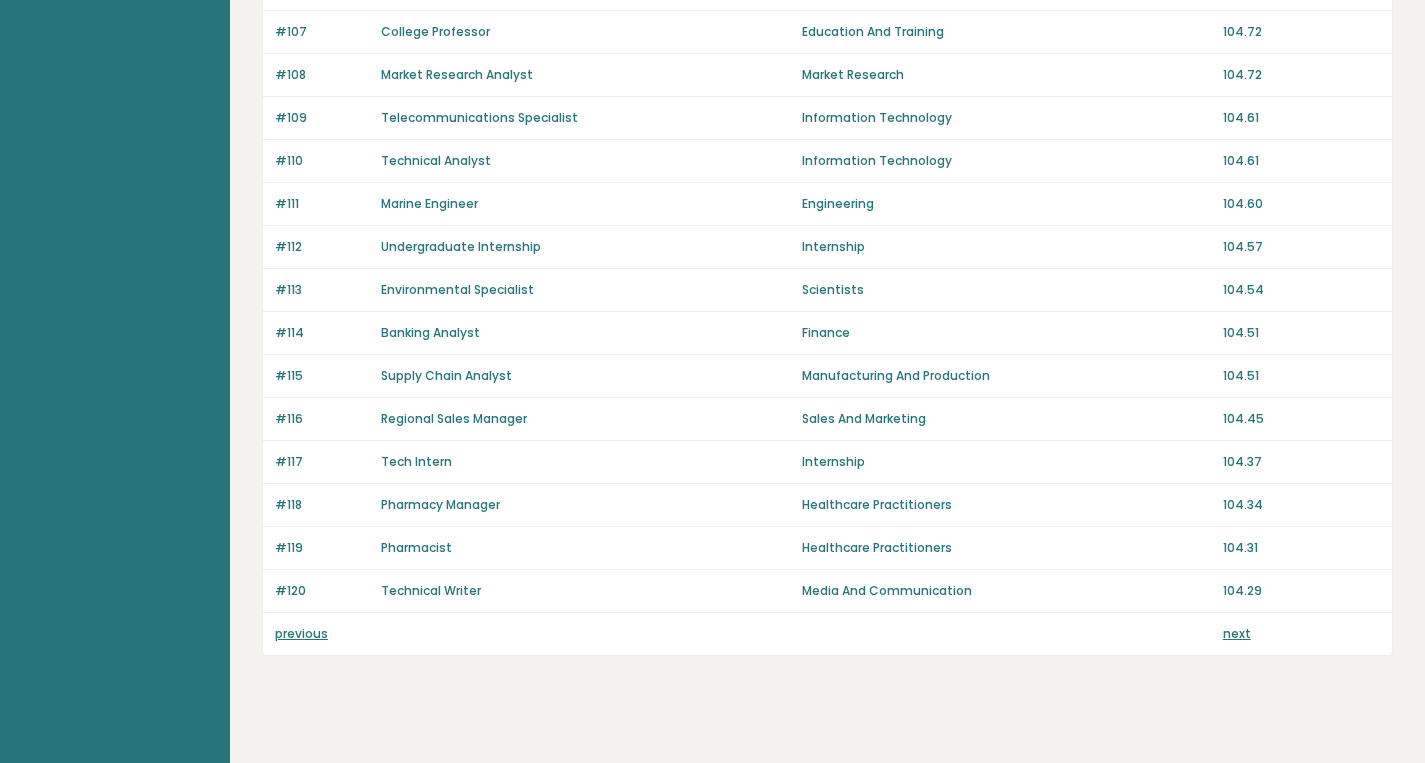 click on "next" at bounding box center (1237, 633) 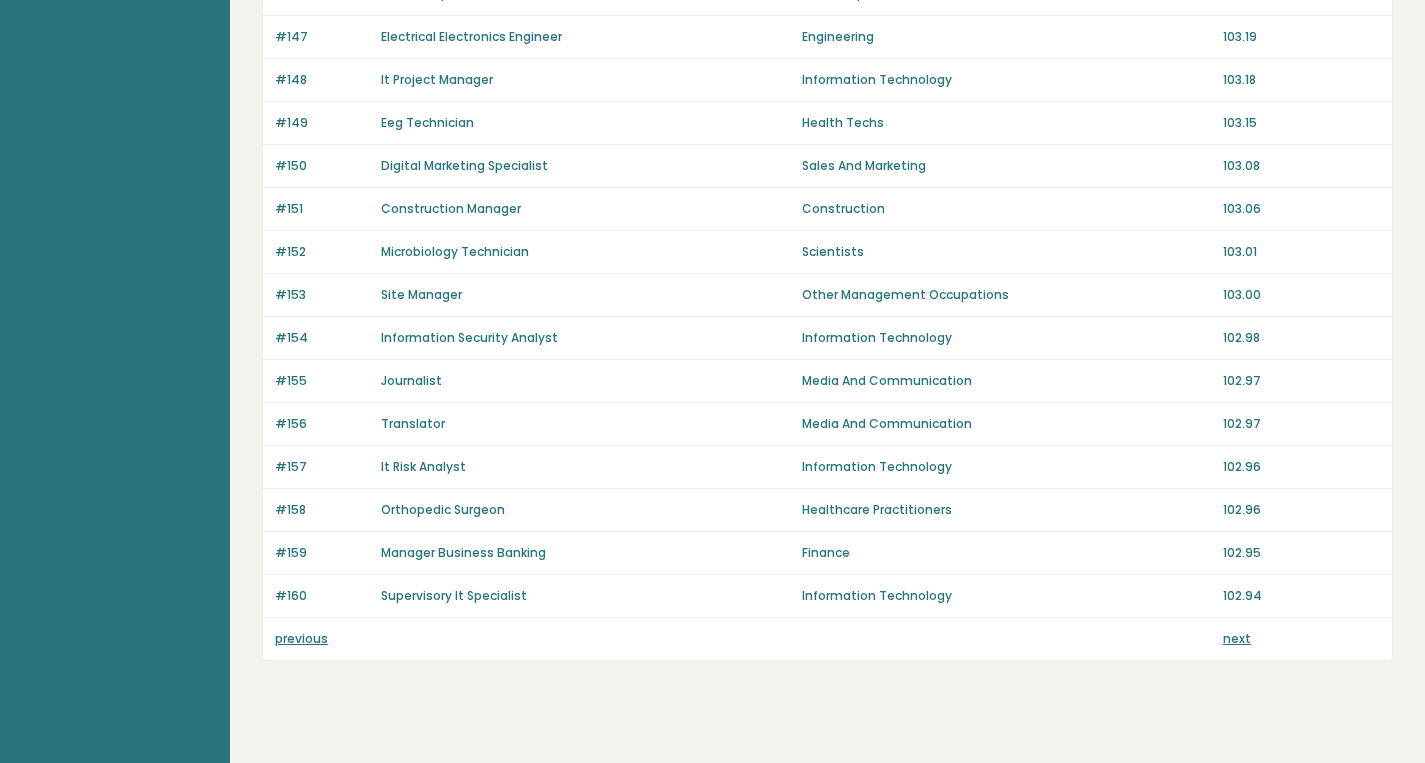 scroll, scrollTop: 1354, scrollLeft: 0, axis: vertical 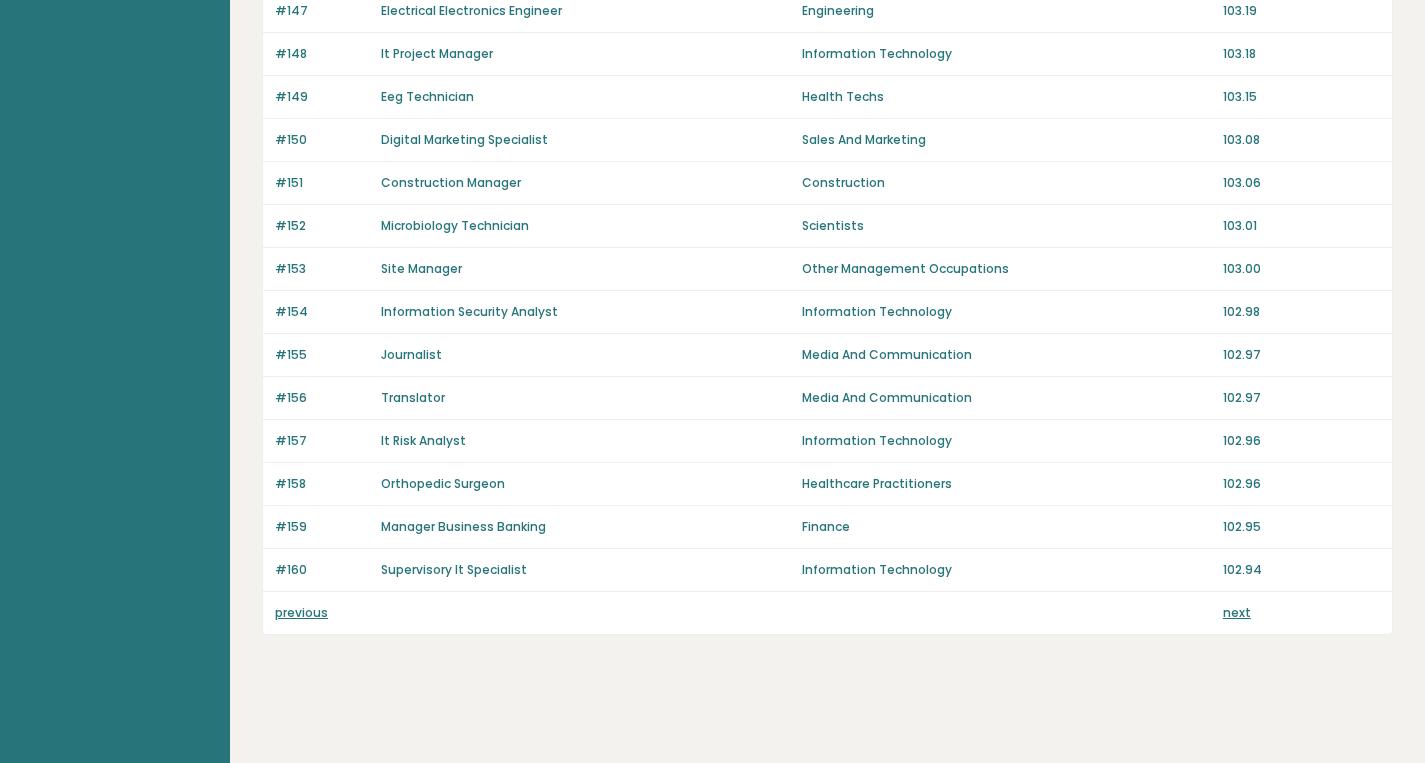 click on "next" at bounding box center (1237, 612) 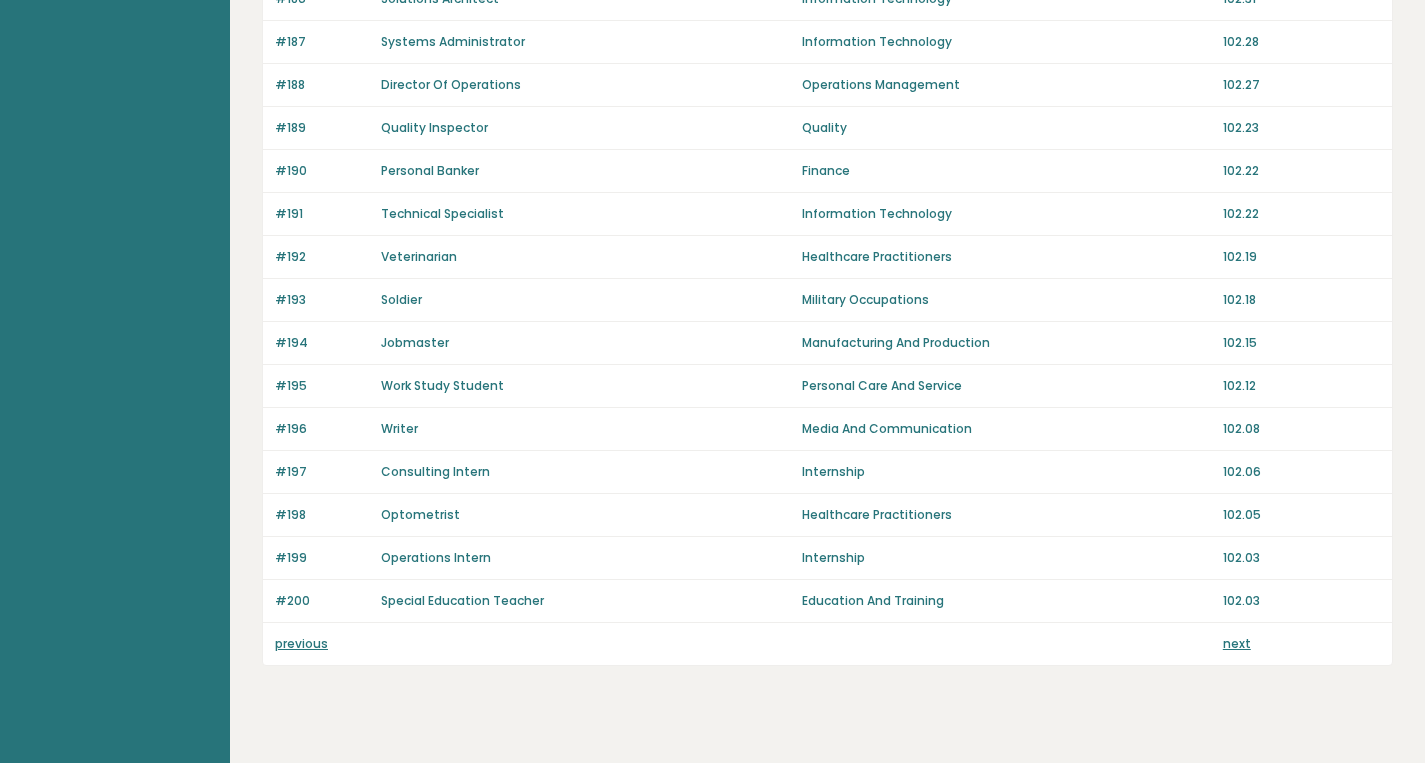 scroll, scrollTop: 1354, scrollLeft: 0, axis: vertical 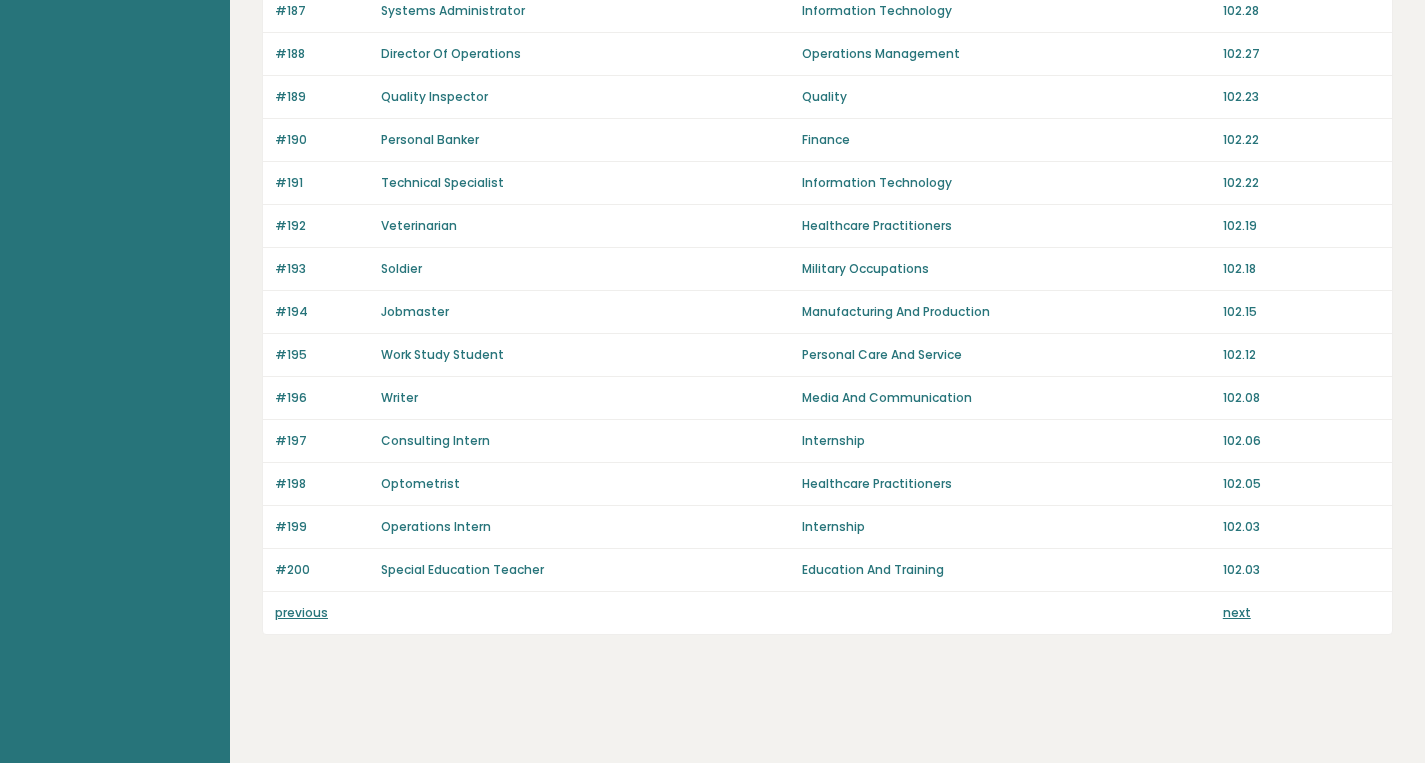 click on "previous
next" at bounding box center [827, 613] 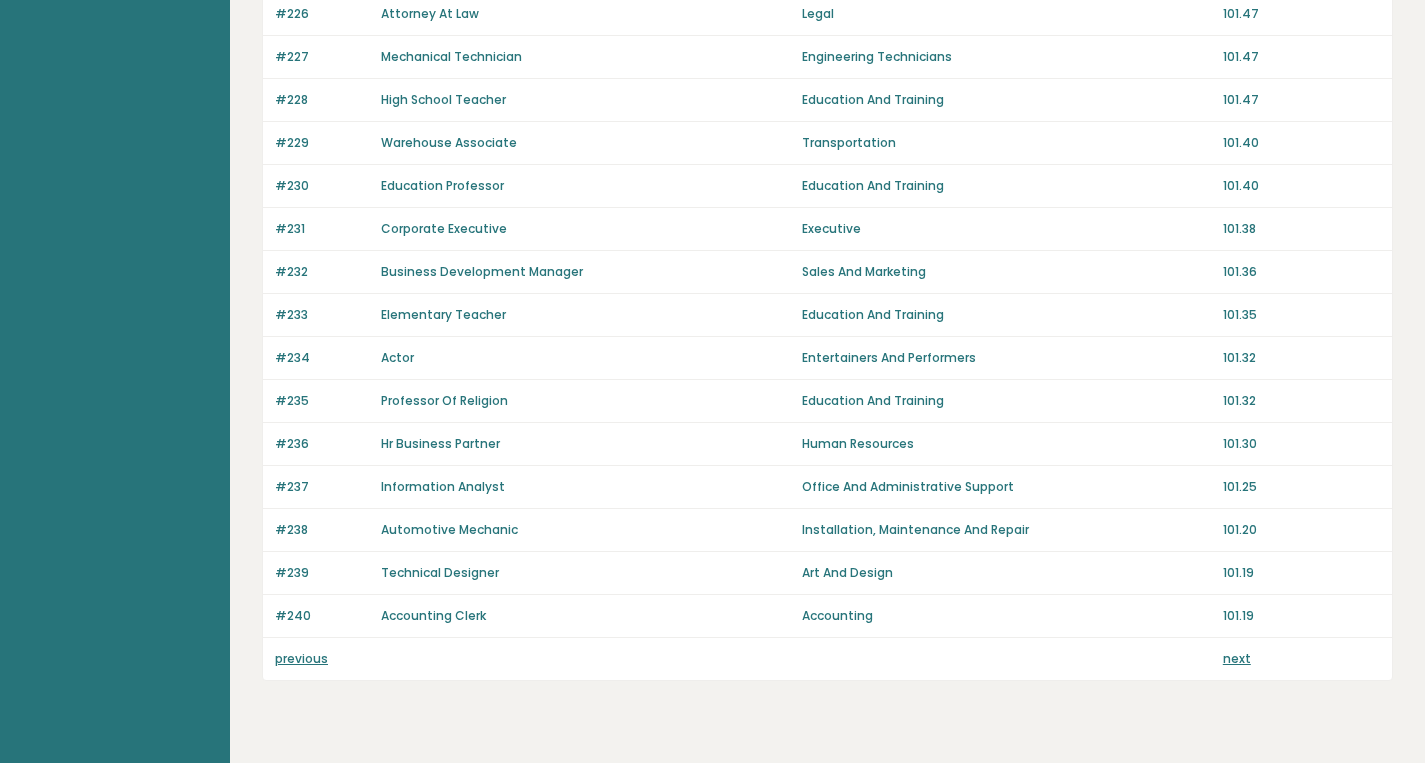 scroll, scrollTop: 1325, scrollLeft: 0, axis: vertical 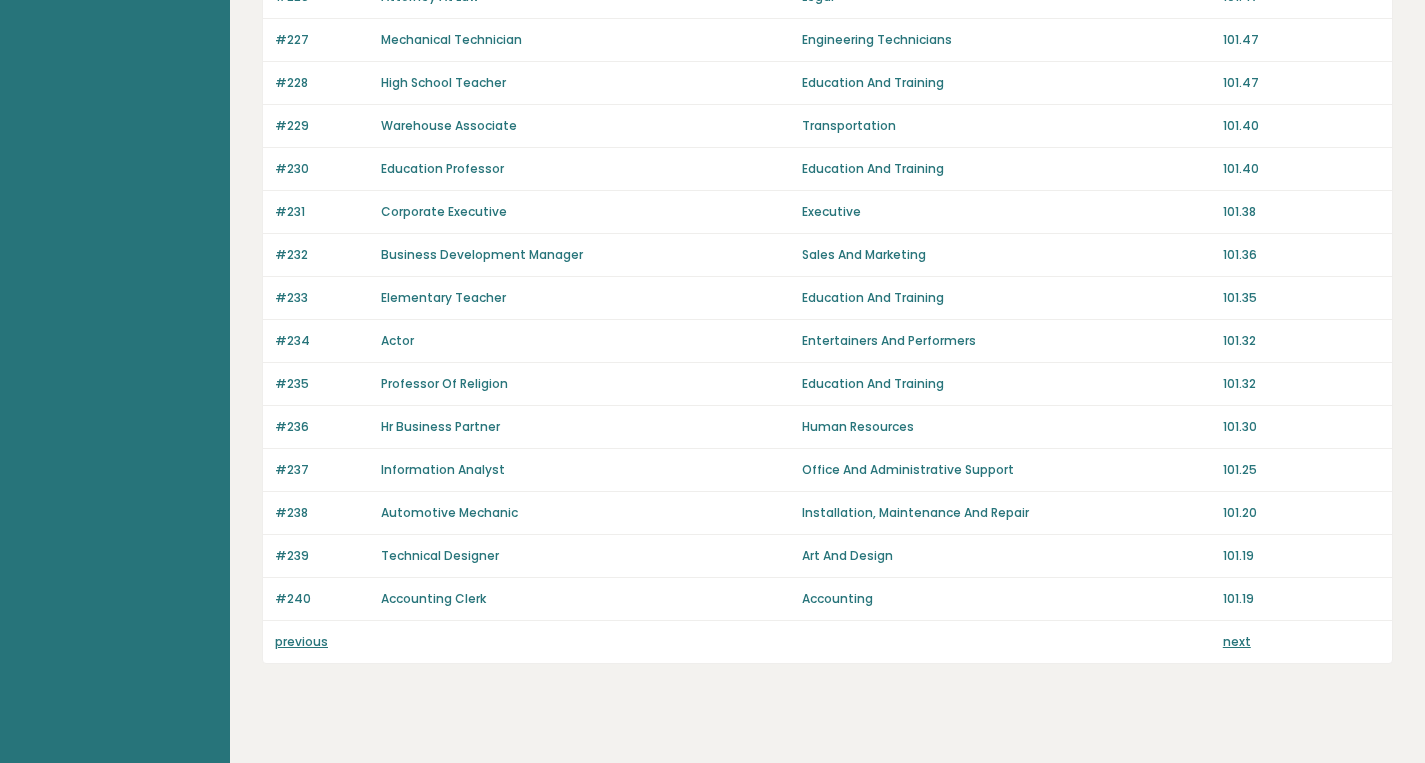 click on "next" at bounding box center [1237, 641] 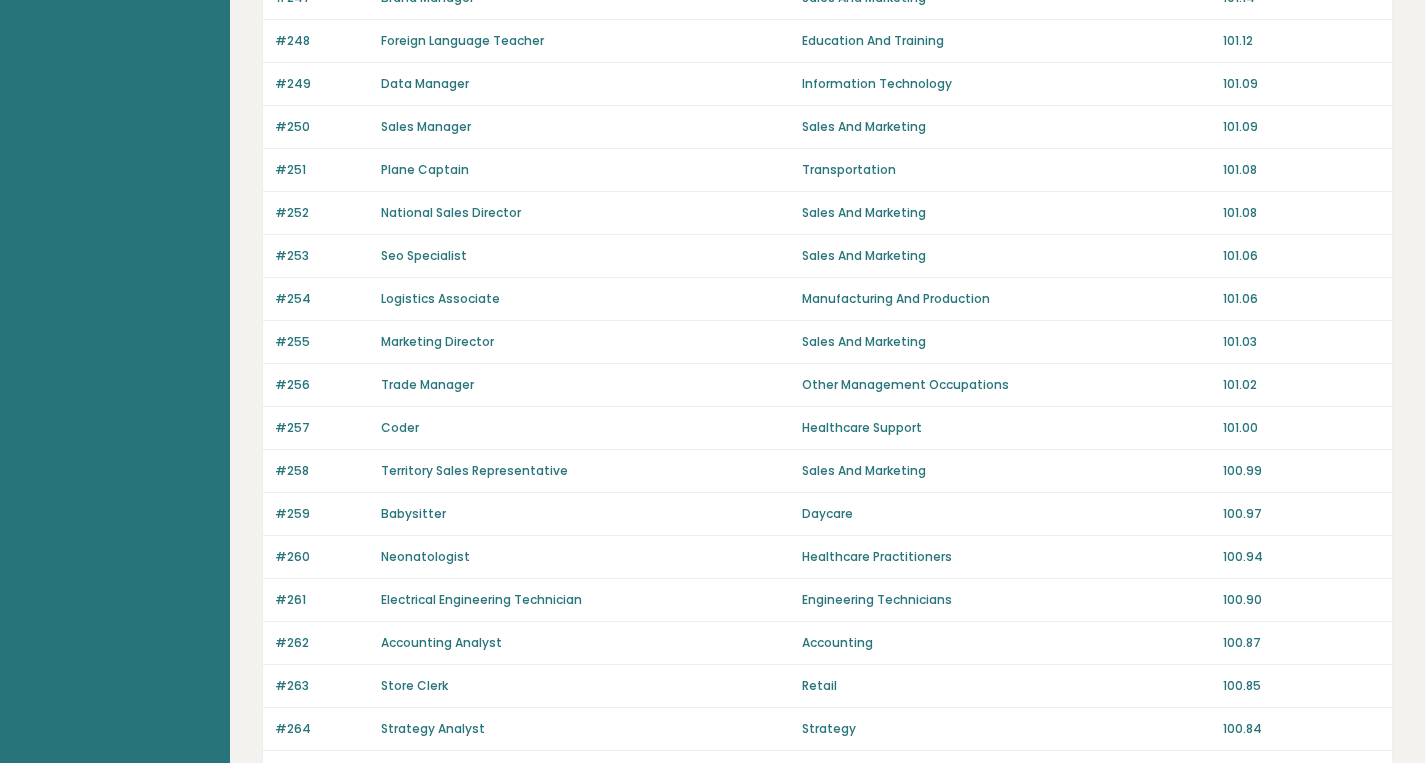 scroll, scrollTop: 0, scrollLeft: 0, axis: both 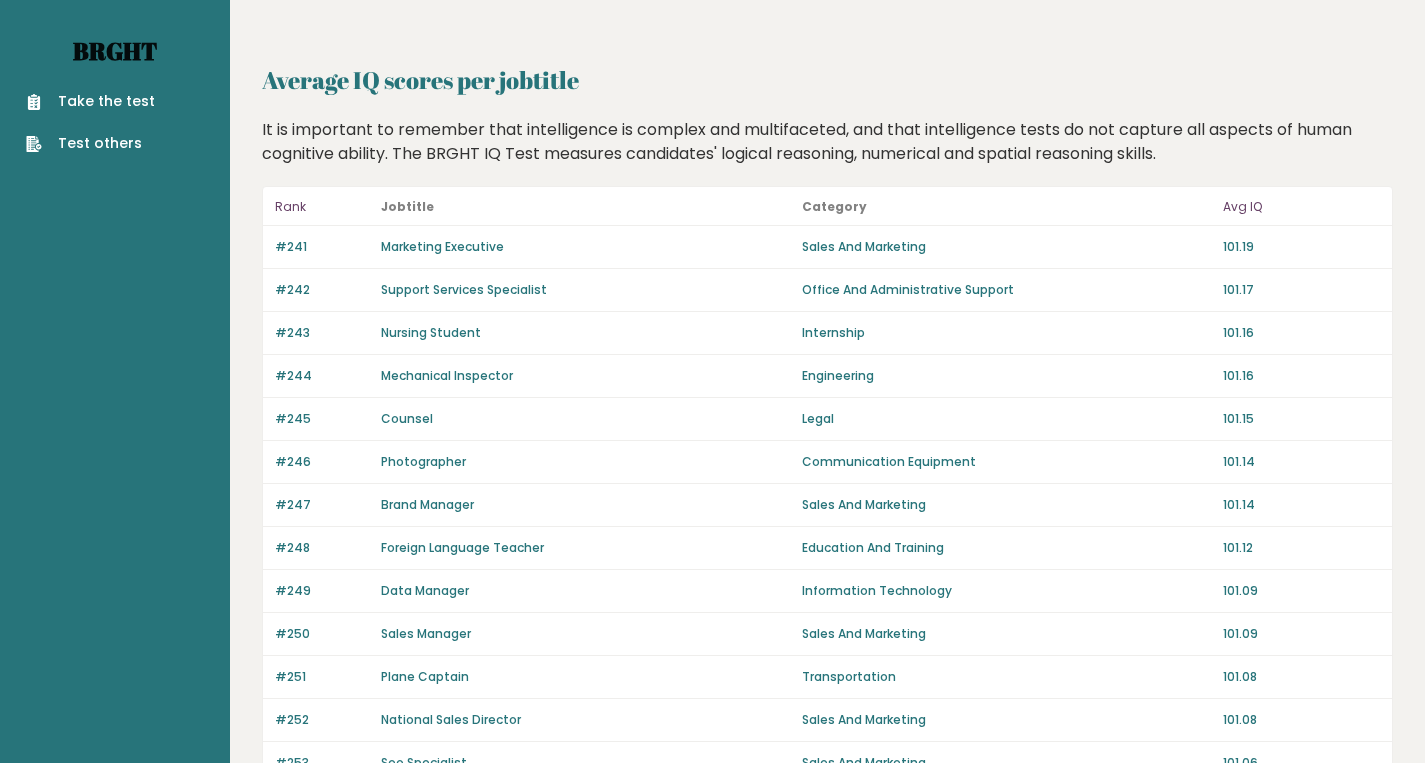 click on "Brght" at bounding box center (115, 51) 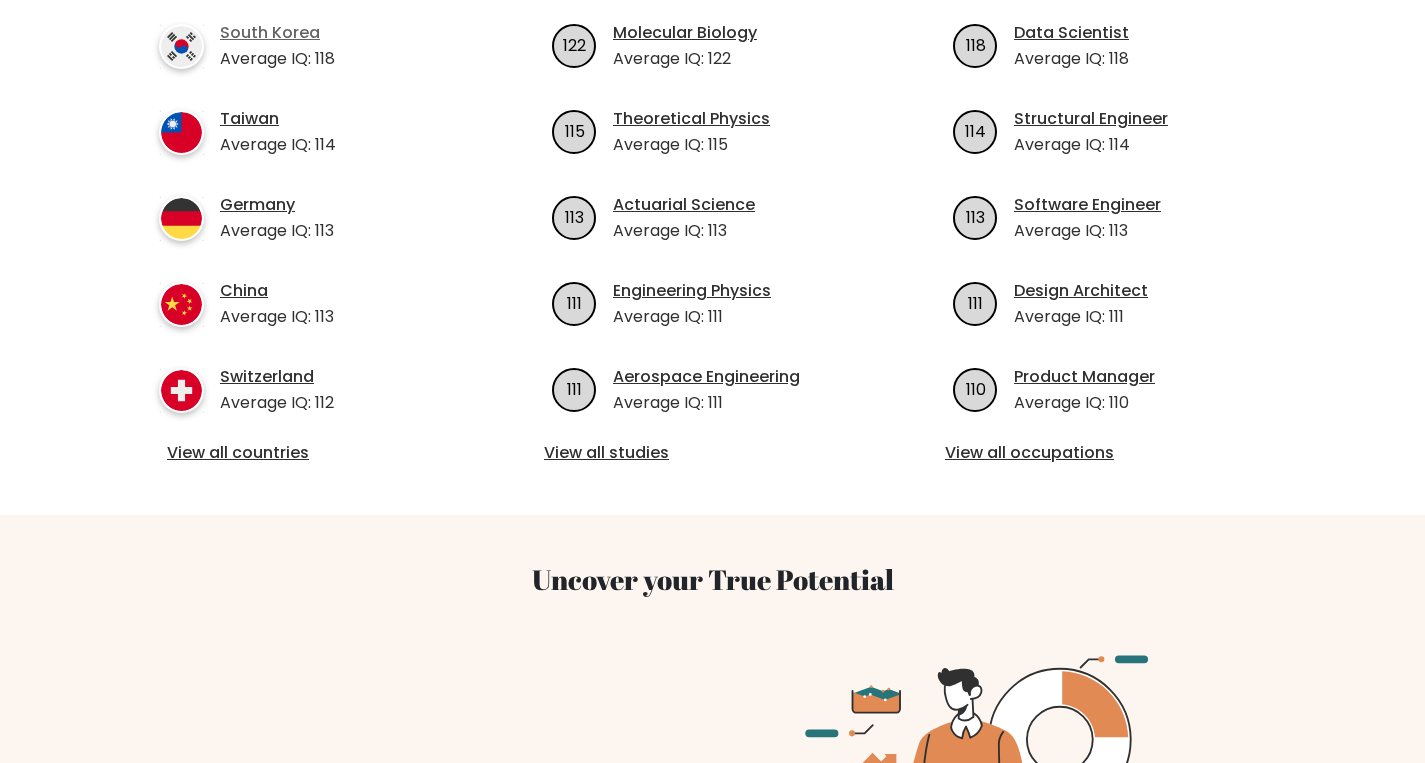 scroll, scrollTop: 835, scrollLeft: 0, axis: vertical 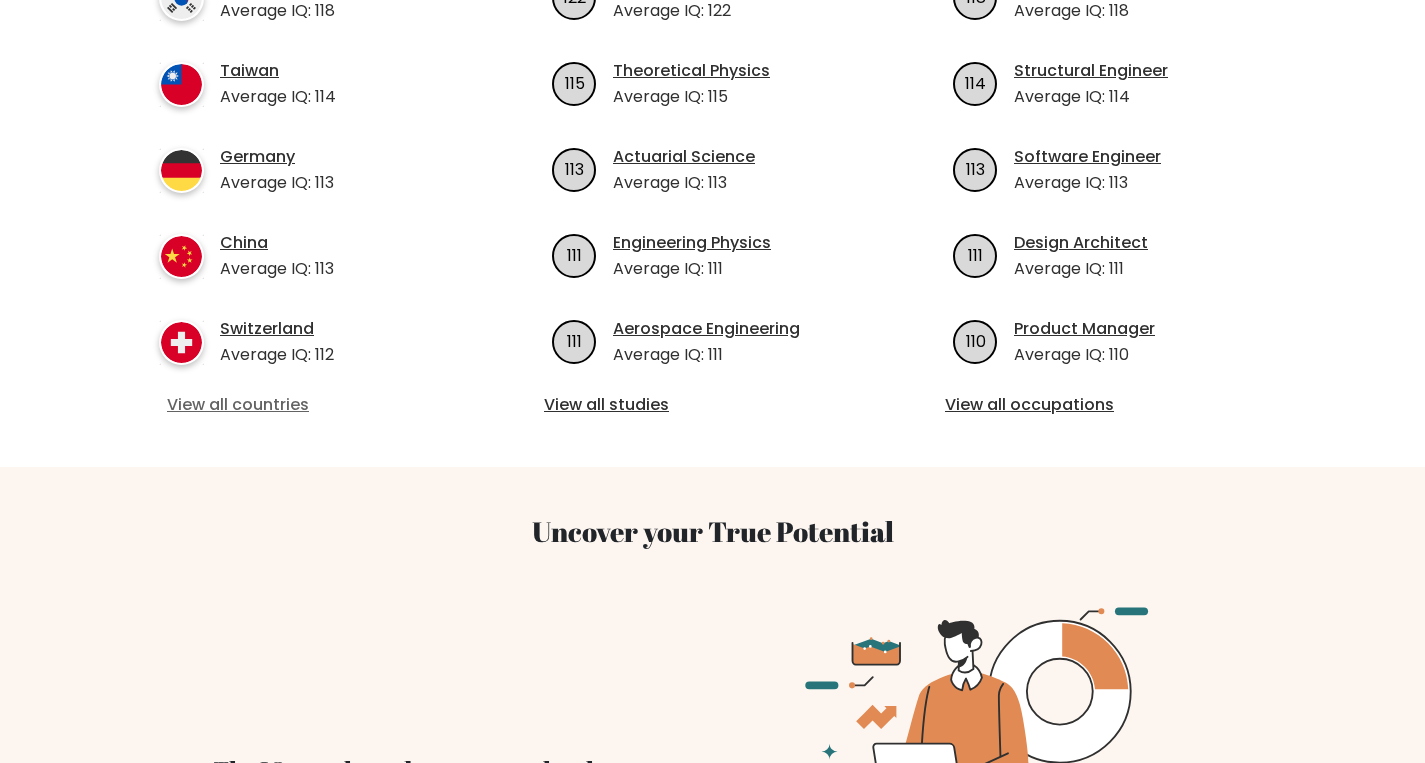 click on "View all countries" at bounding box center (311, 405) 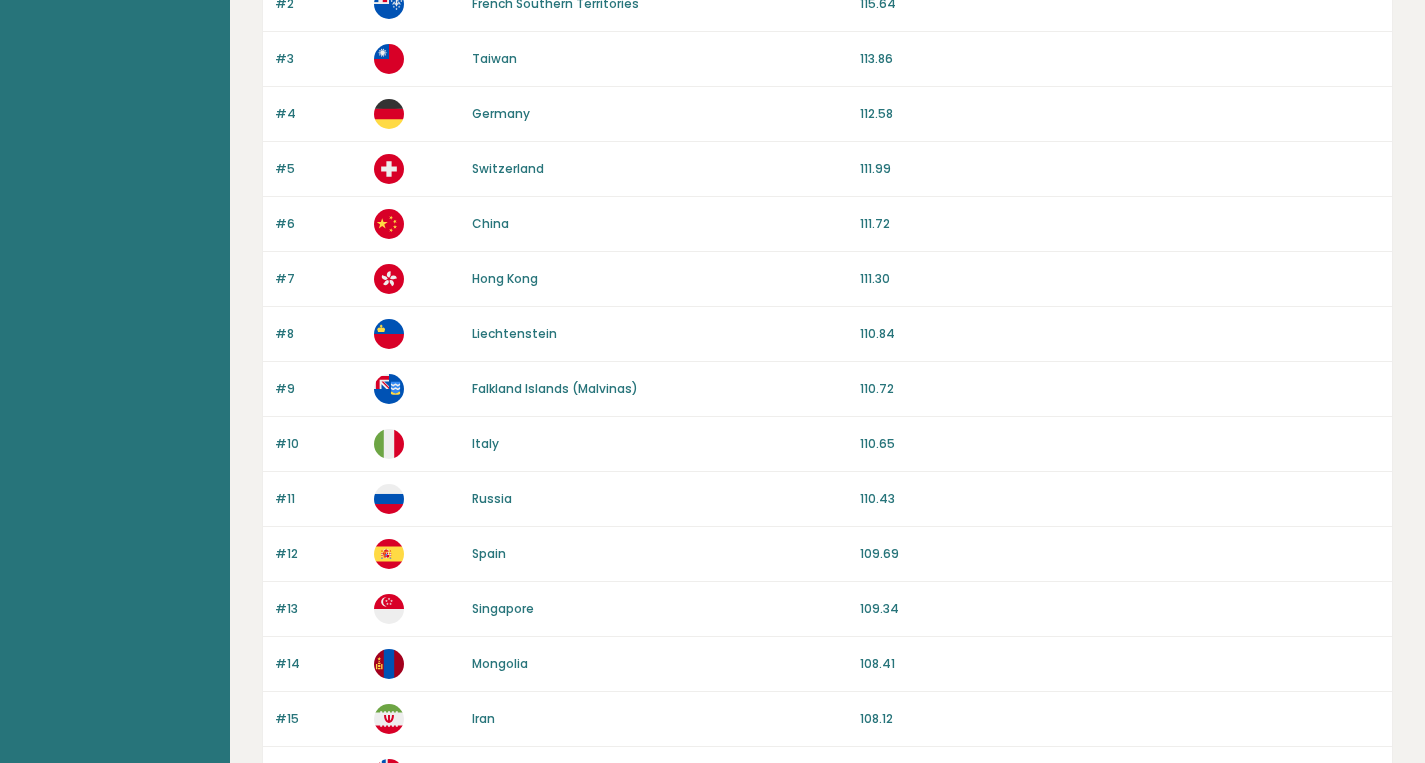 scroll, scrollTop: 0, scrollLeft: 0, axis: both 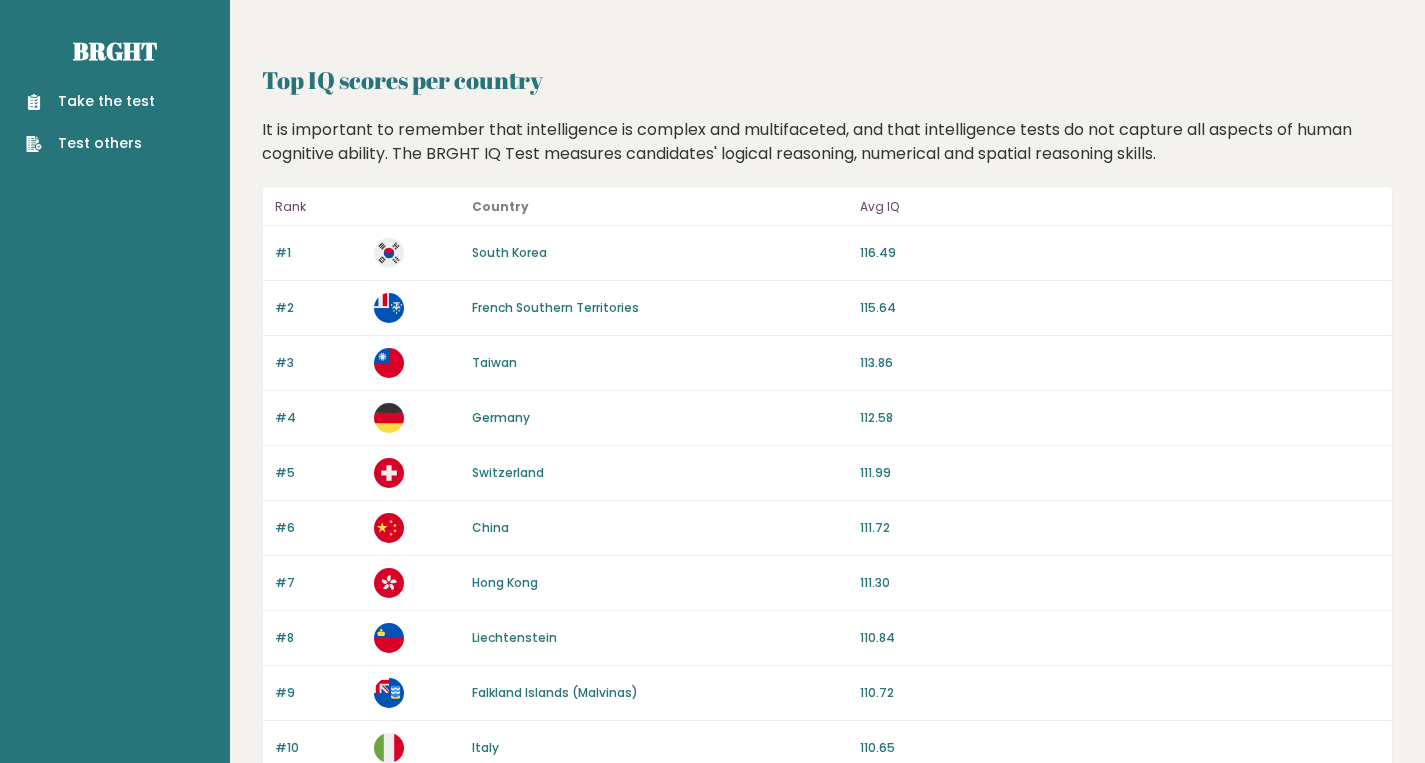 click on "South Korea" at bounding box center [509, 252] 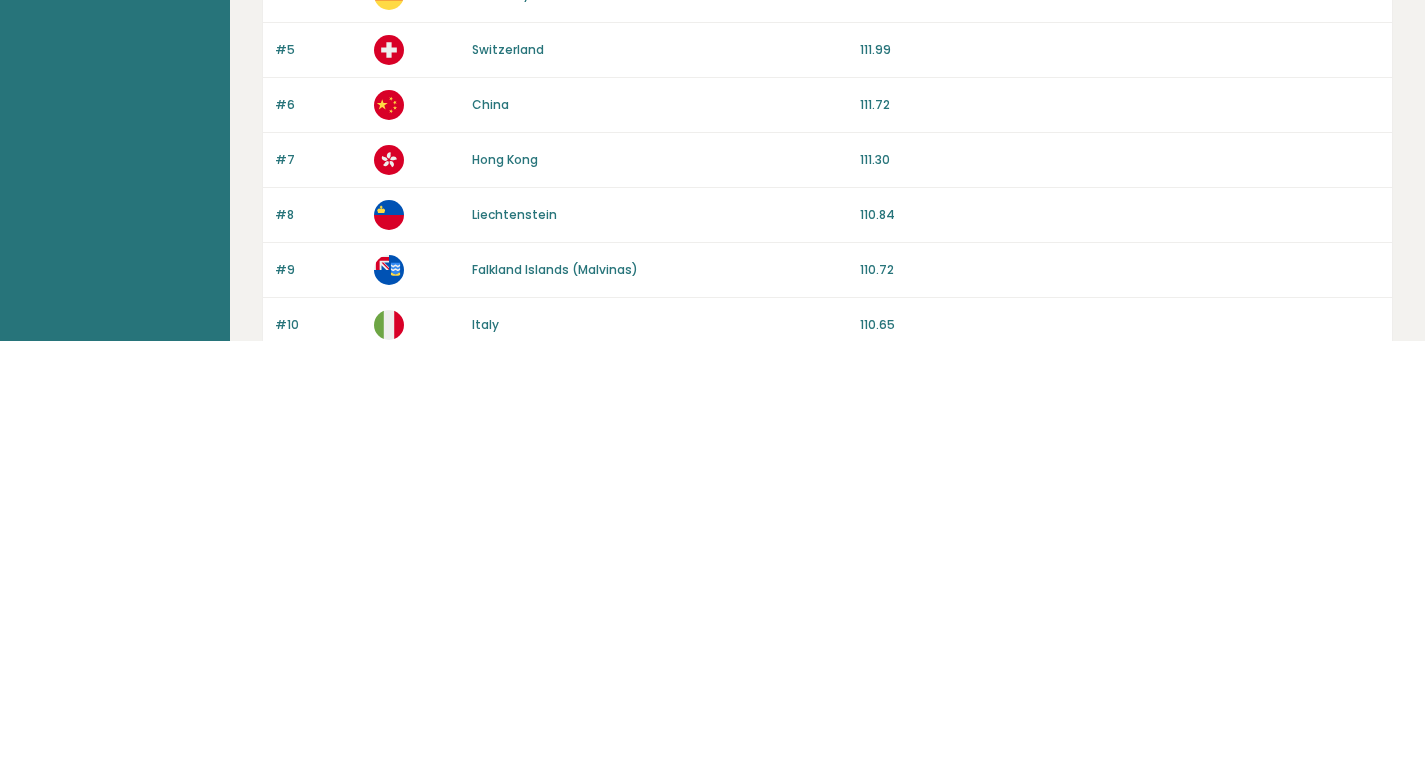 scroll, scrollTop: 422, scrollLeft: 0, axis: vertical 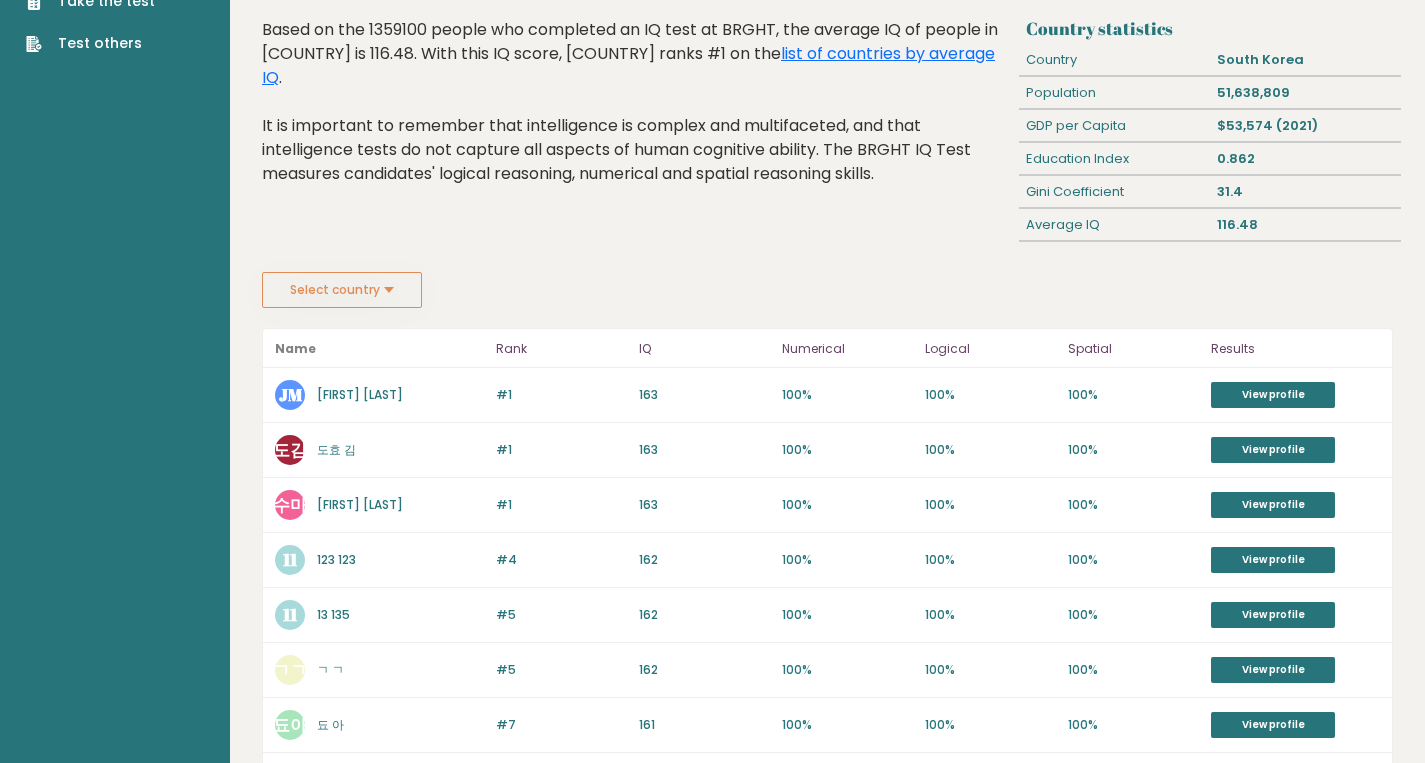 click on "[FIRST] [LAST]" at bounding box center (360, 394) 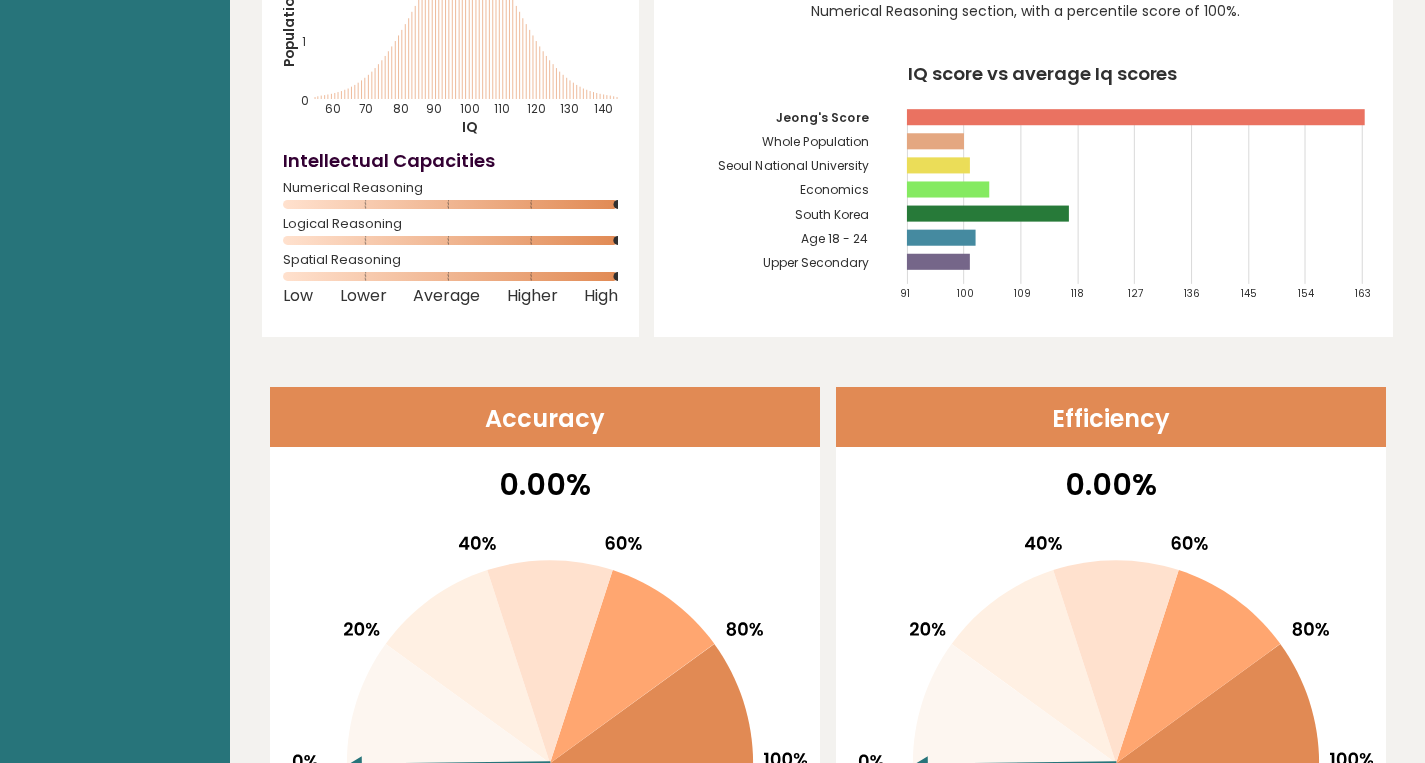 scroll, scrollTop: 0, scrollLeft: 0, axis: both 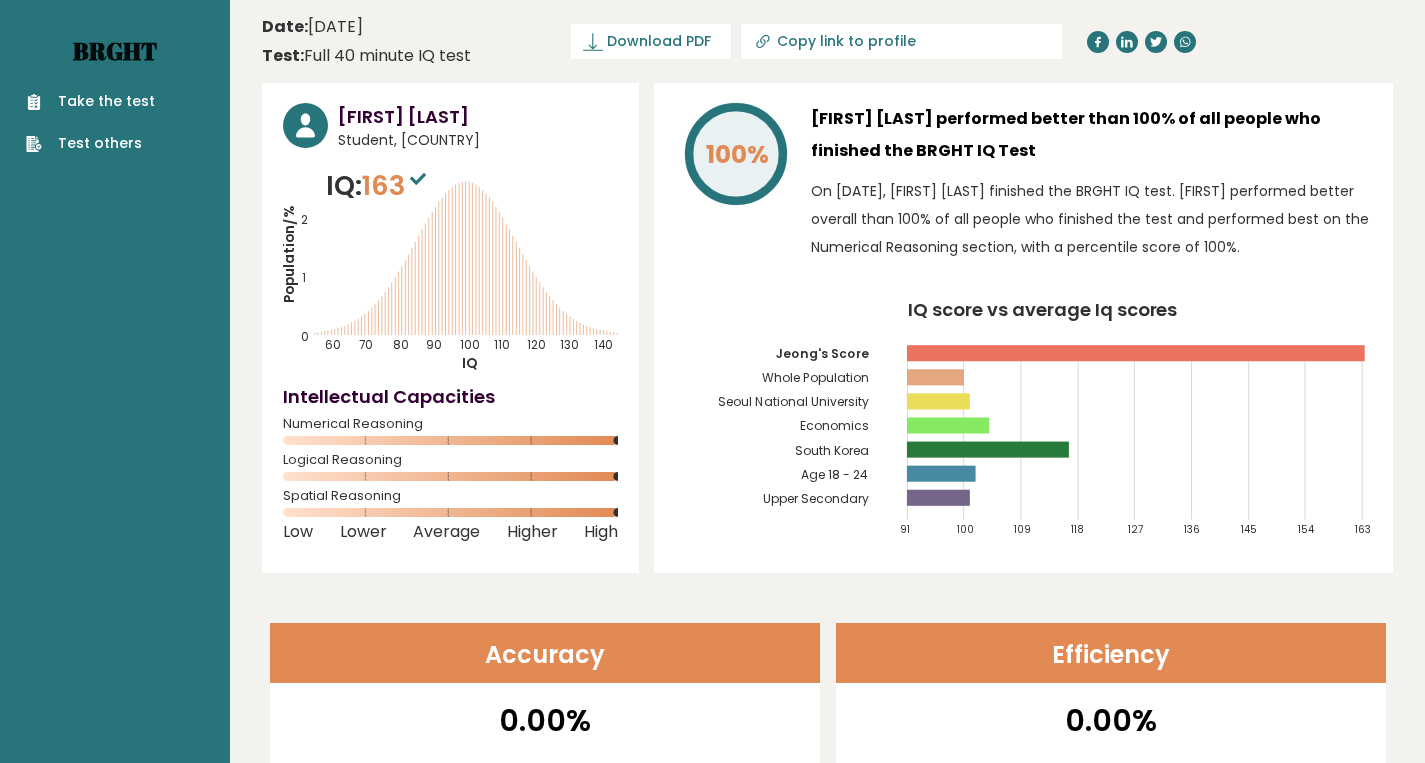 click on "Brght" at bounding box center (115, 51) 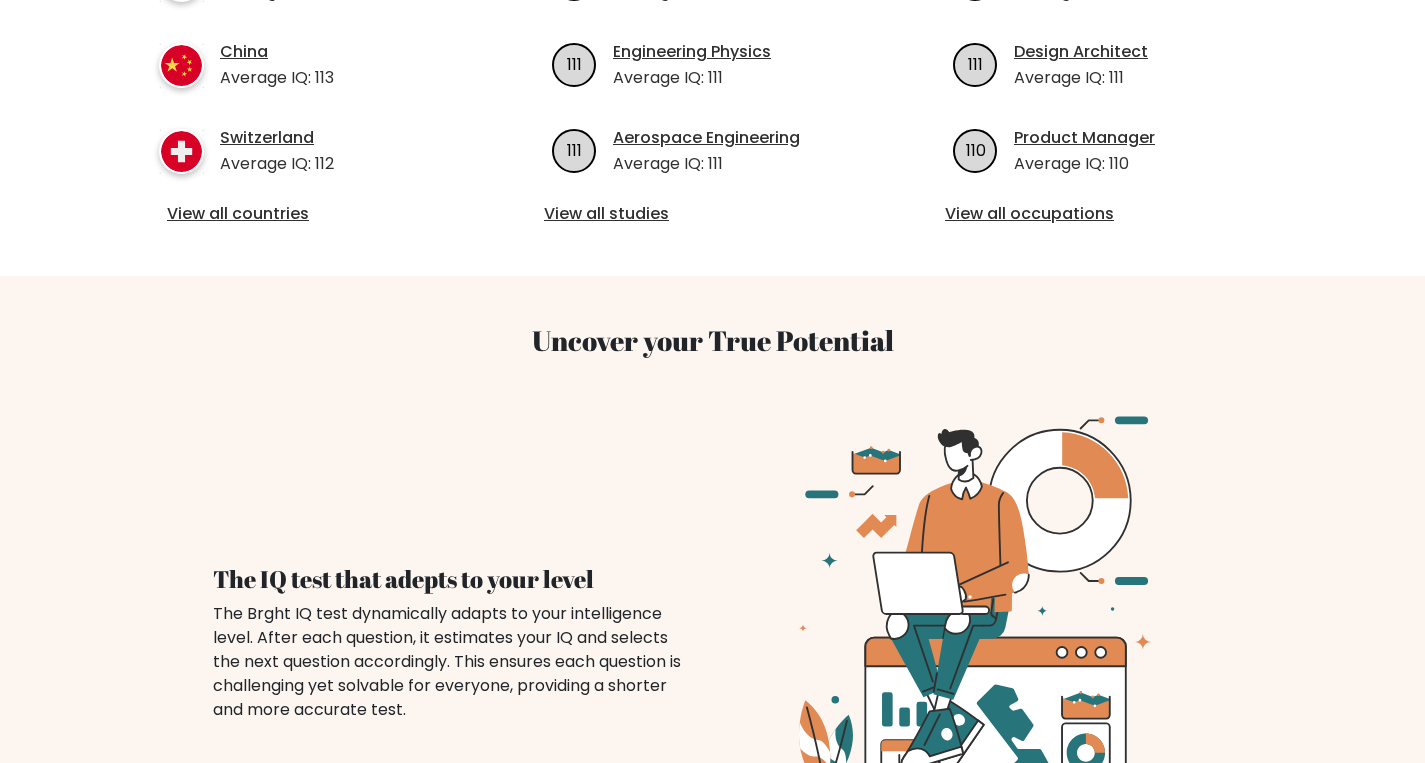 scroll, scrollTop: 0, scrollLeft: 0, axis: both 